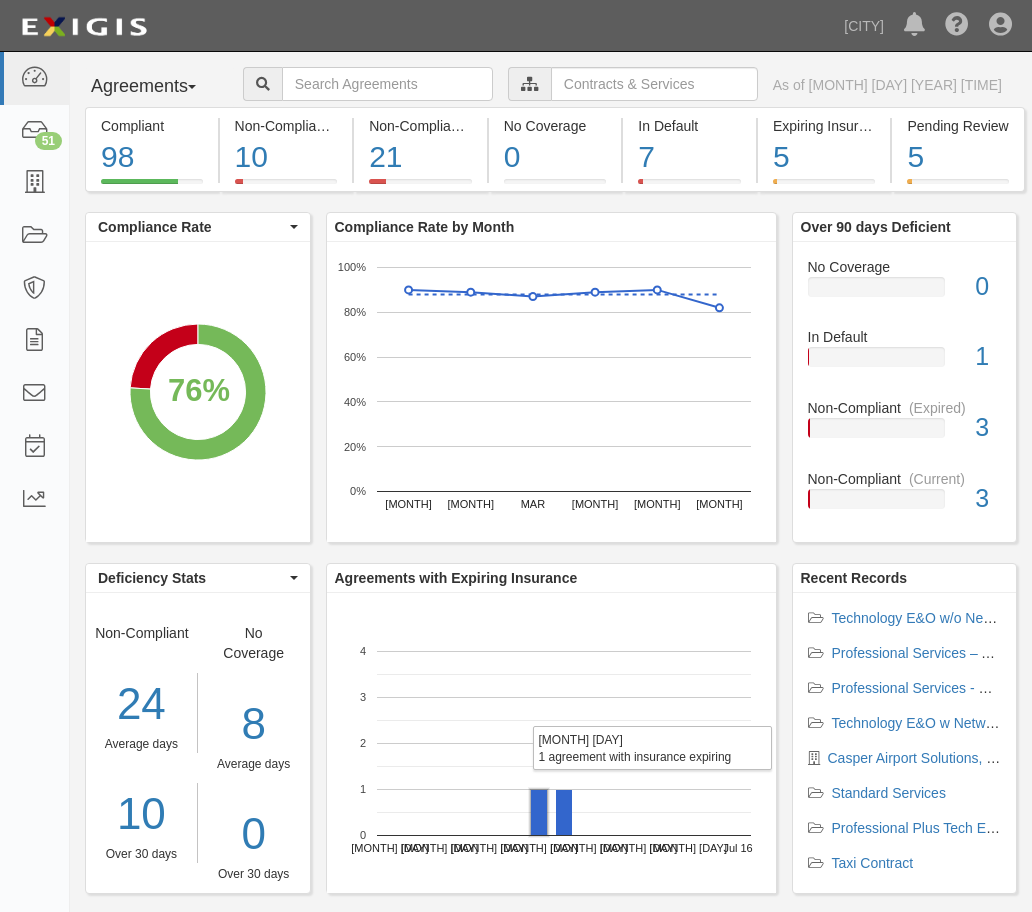 scroll, scrollTop: 0, scrollLeft: 0, axis: both 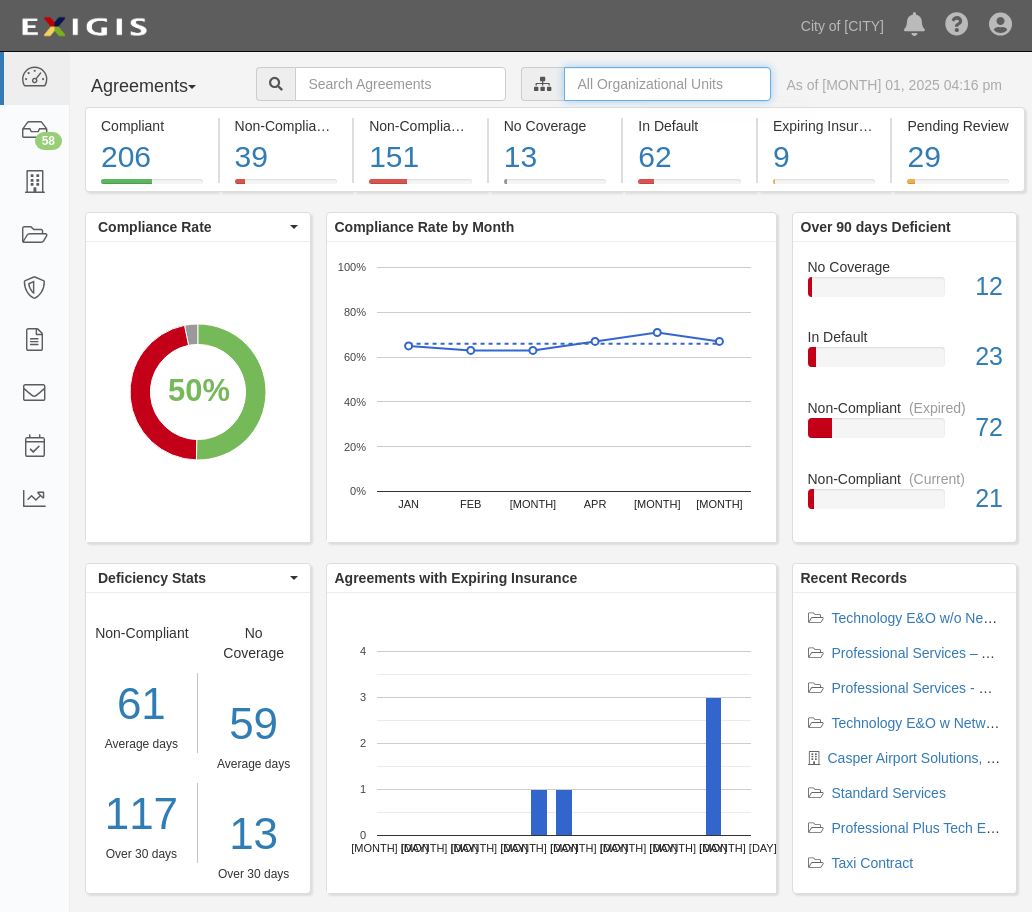 click at bounding box center (758, 84) 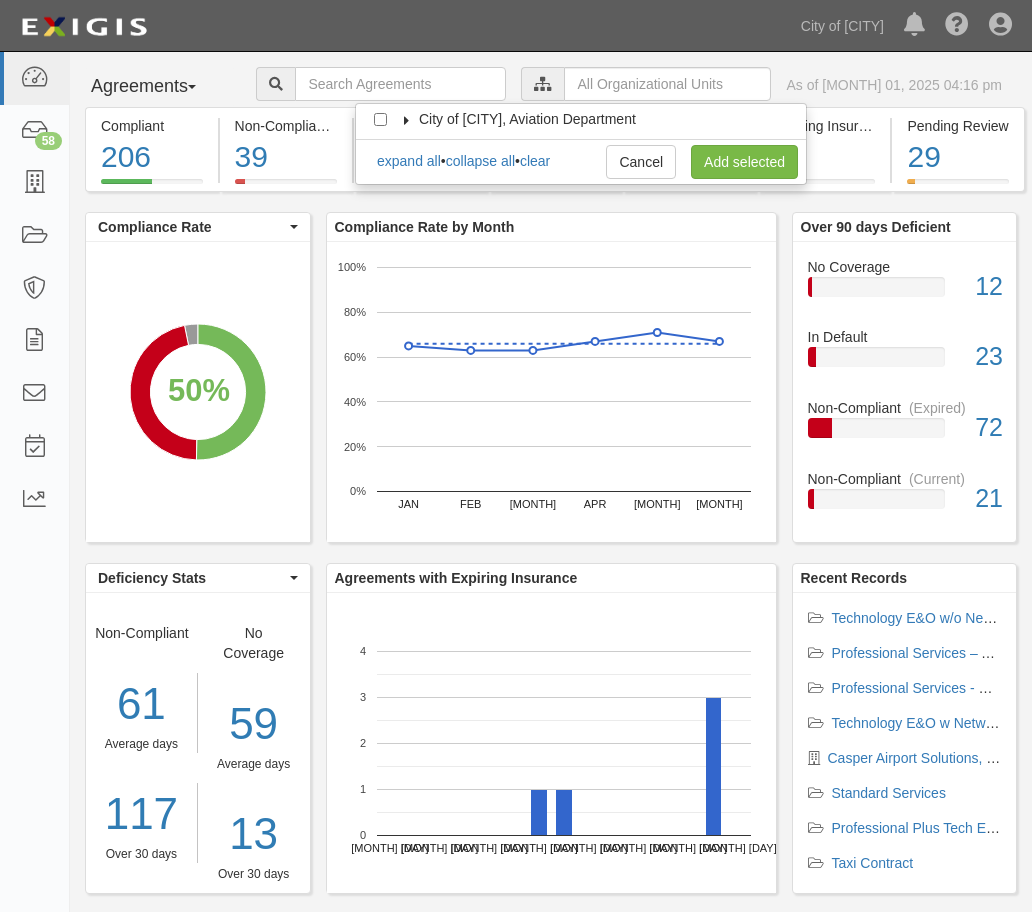 click at bounding box center [634, 85] 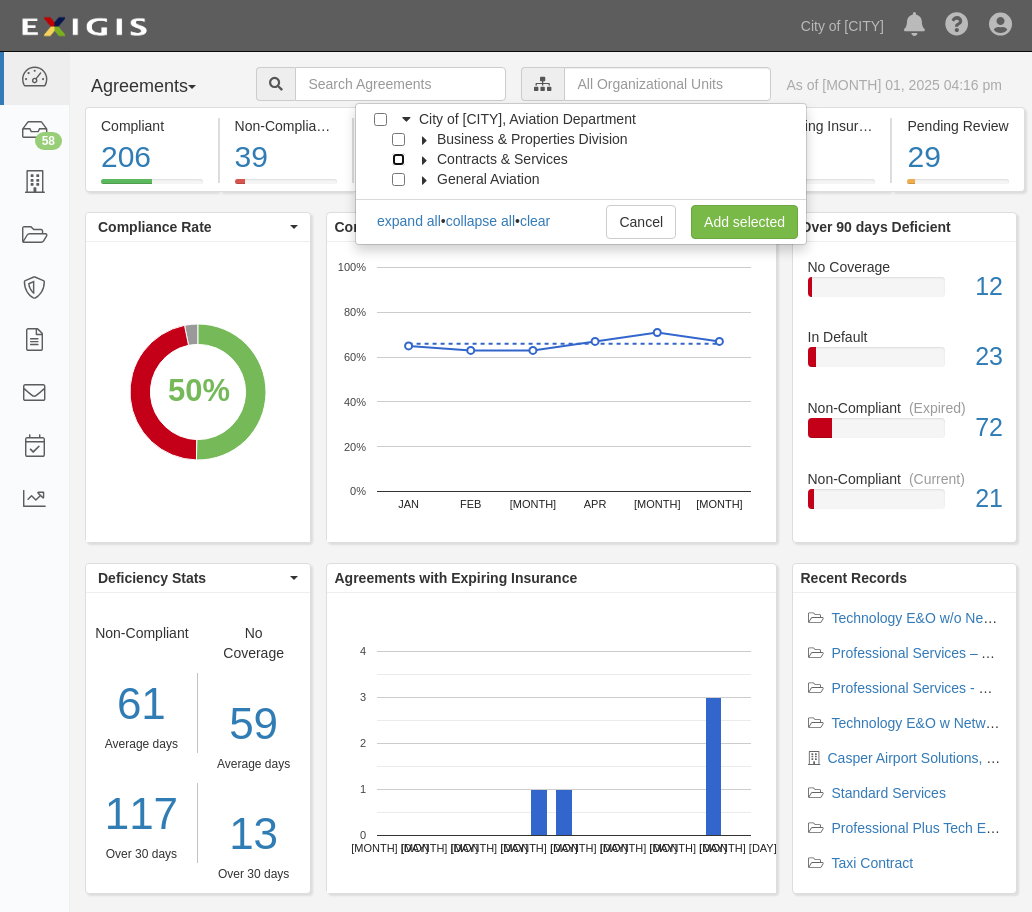 click on "Contracts & Services" at bounding box center (398, 159) 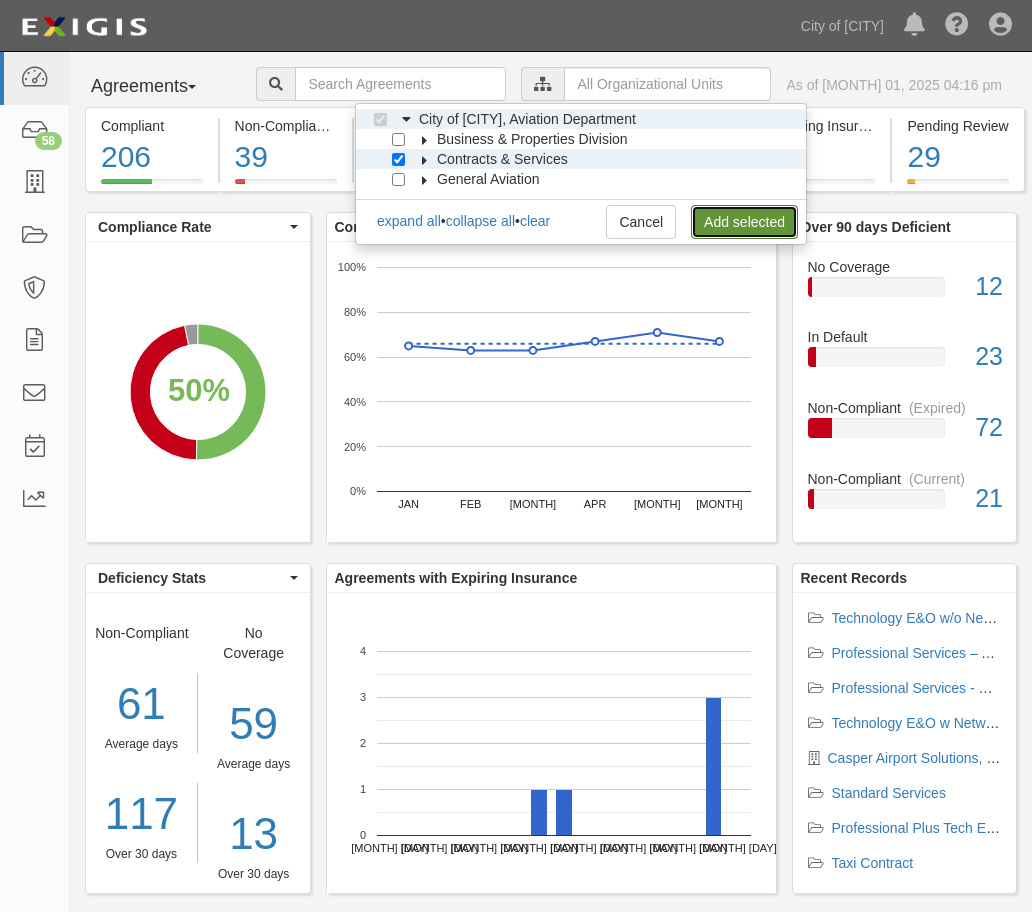 click on "Add selected" at bounding box center [744, 222] 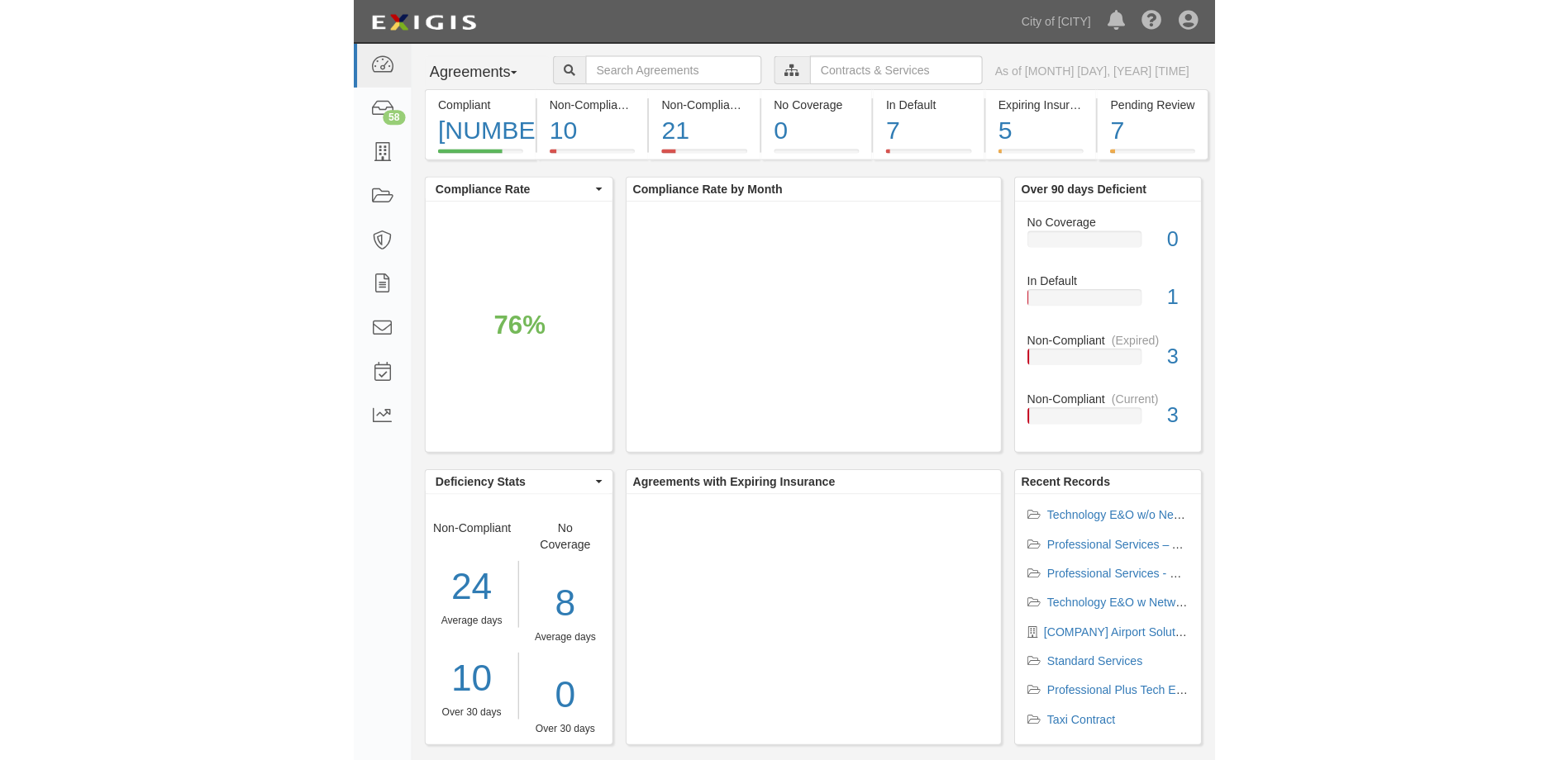 scroll, scrollTop: 0, scrollLeft: 0, axis: both 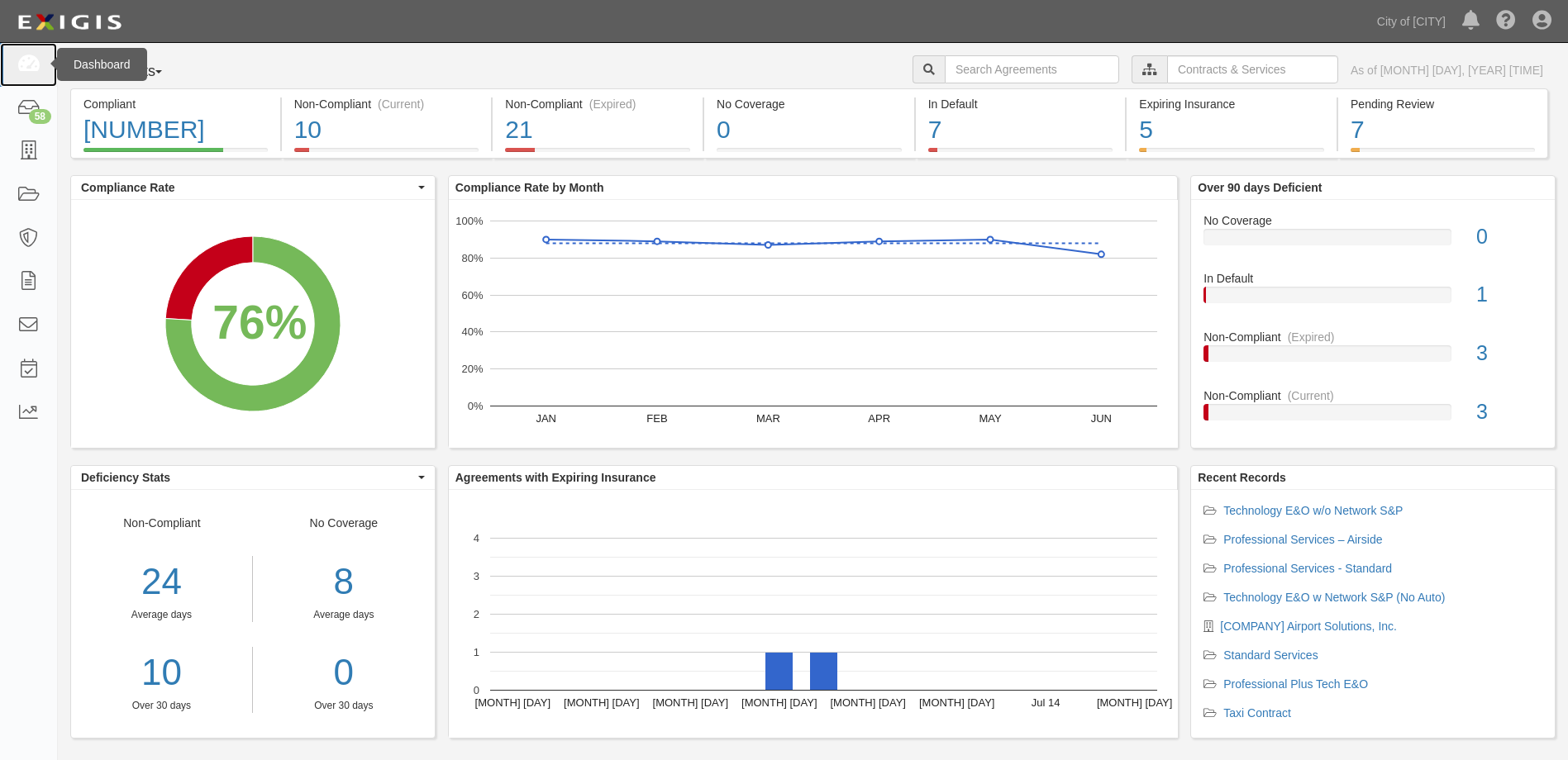 click at bounding box center (28, 64) 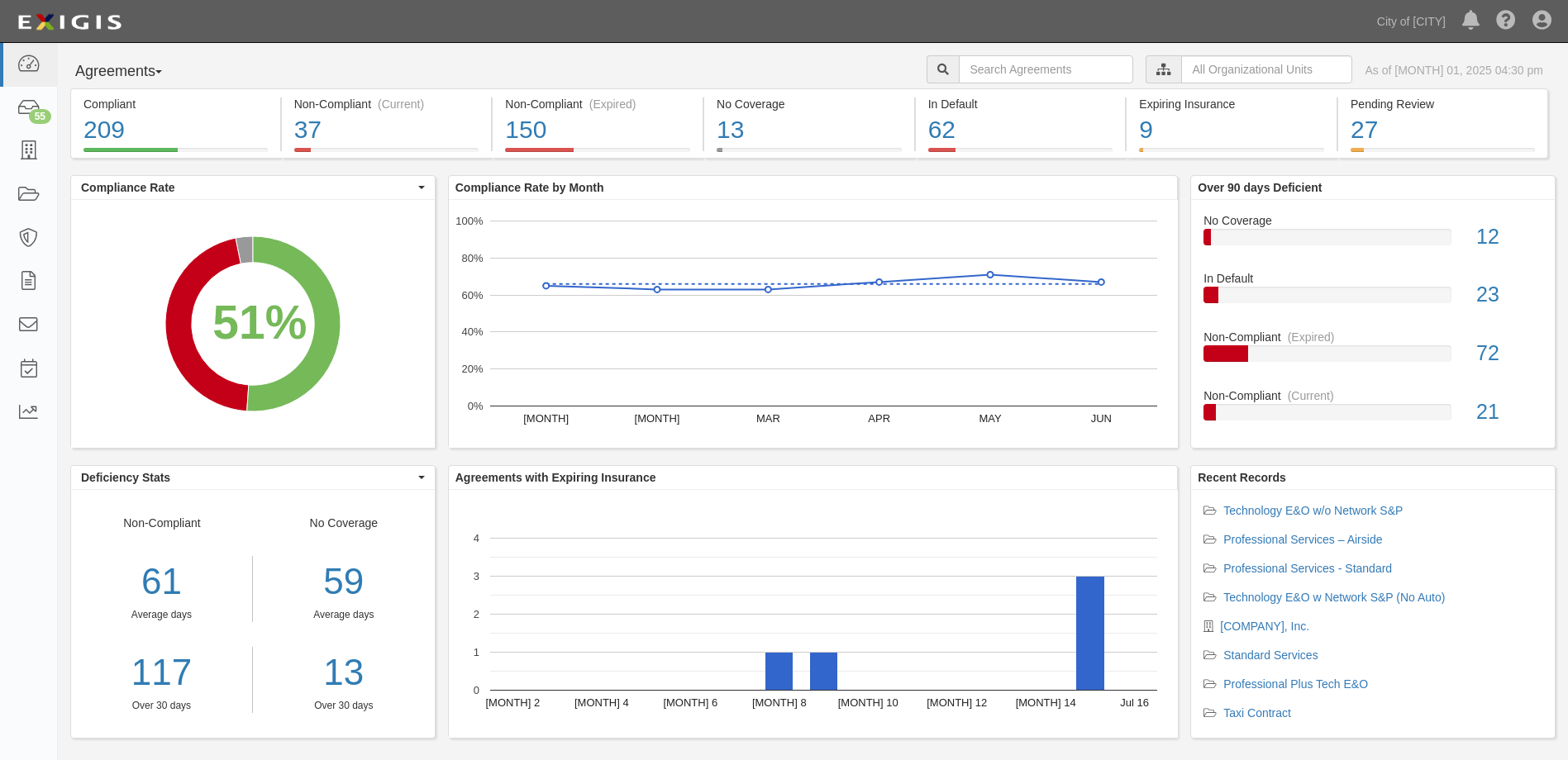 scroll, scrollTop: 0, scrollLeft: 0, axis: both 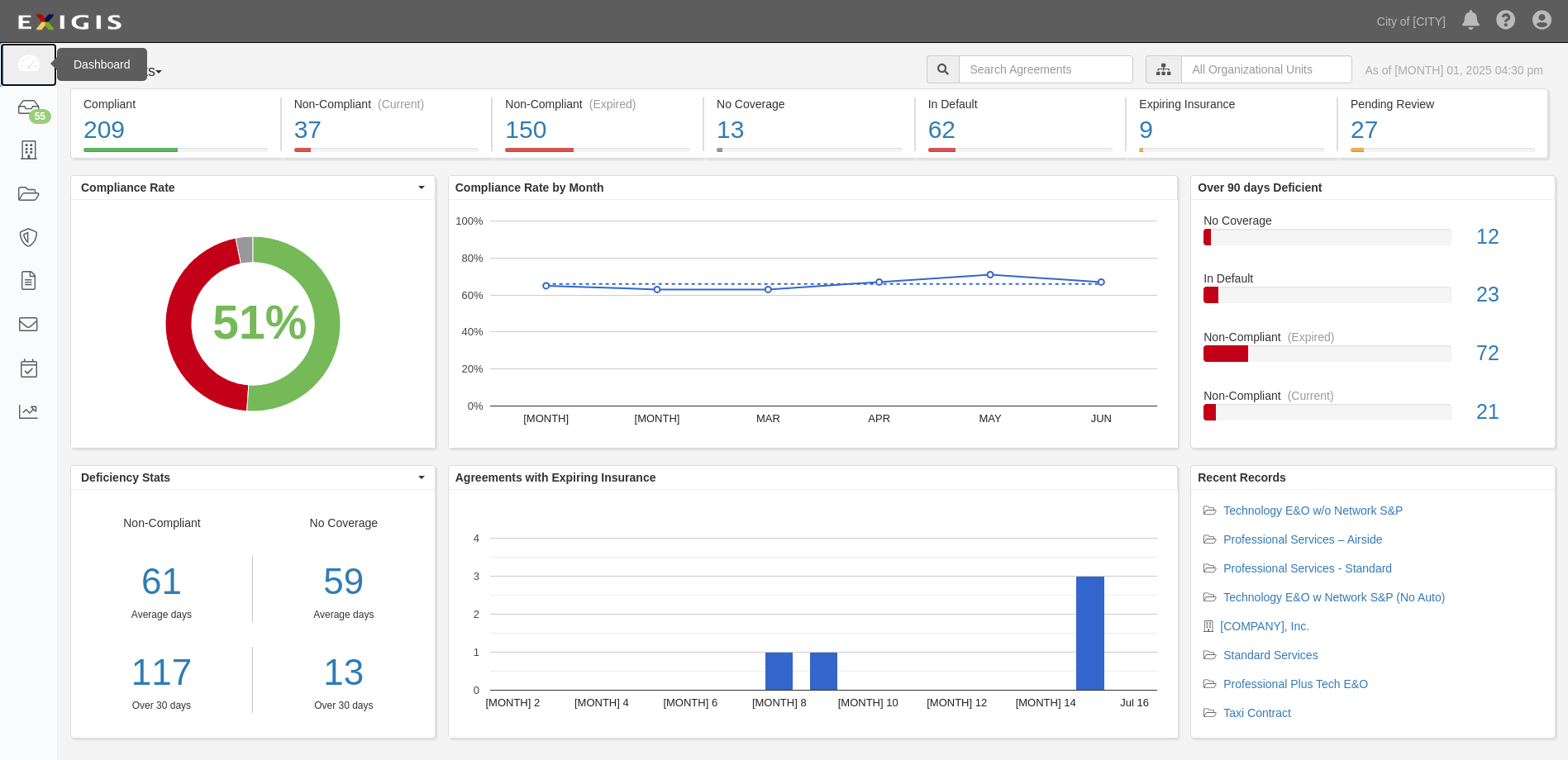 click at bounding box center (28, 64) 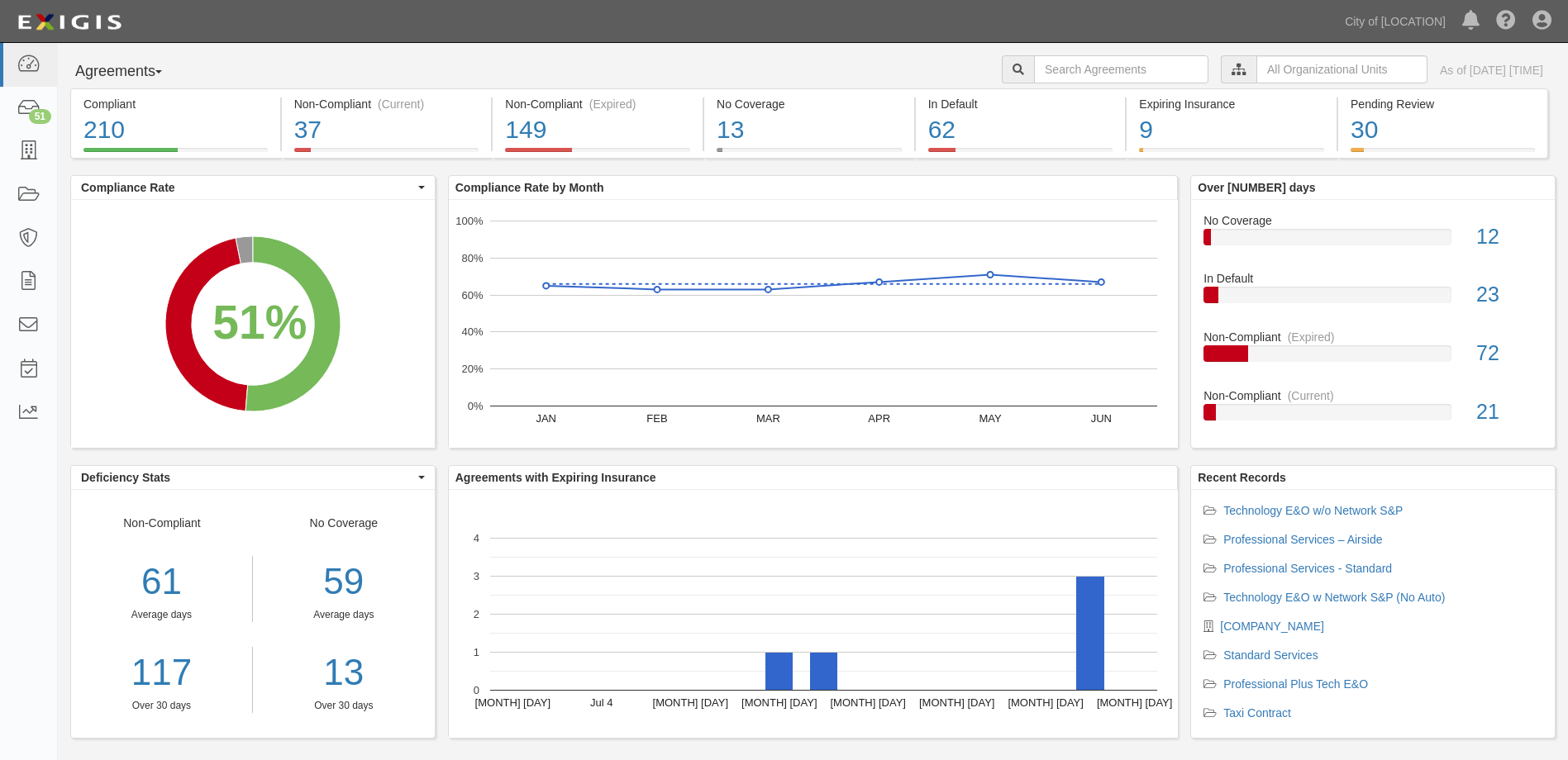 scroll, scrollTop: 0, scrollLeft: 0, axis: both 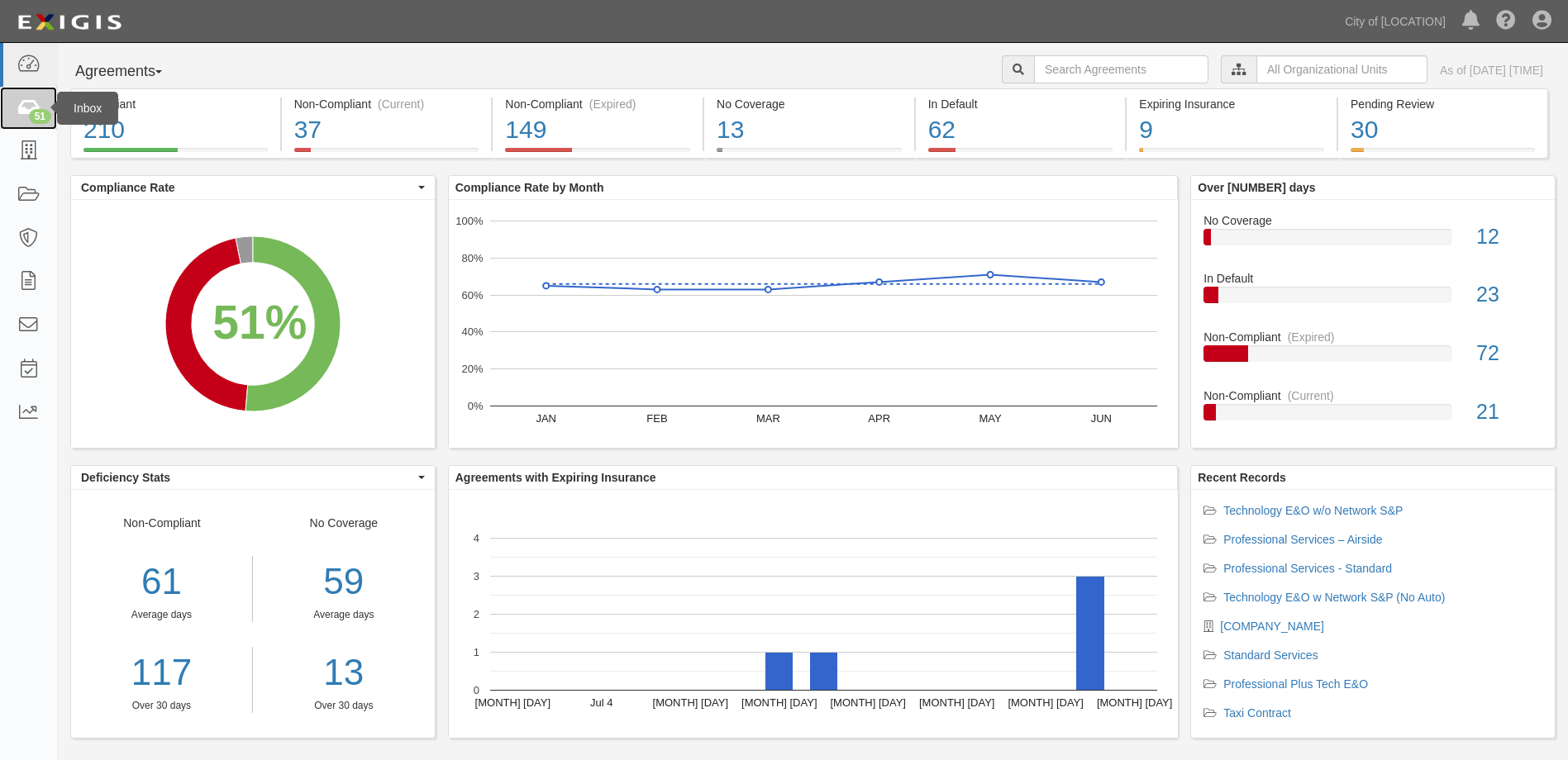 click on "51" at bounding box center [28, 108] 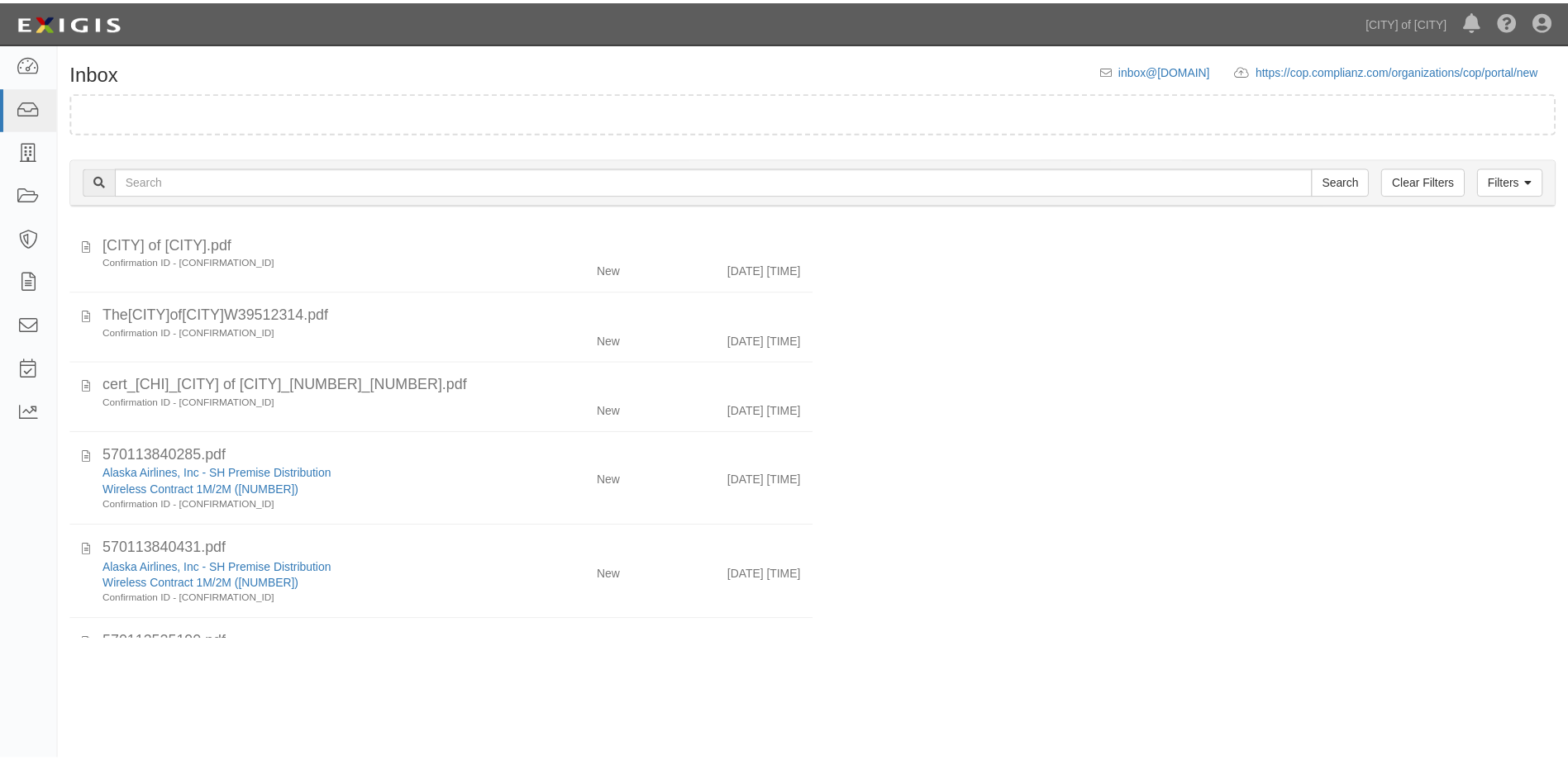 scroll, scrollTop: 0, scrollLeft: 0, axis: both 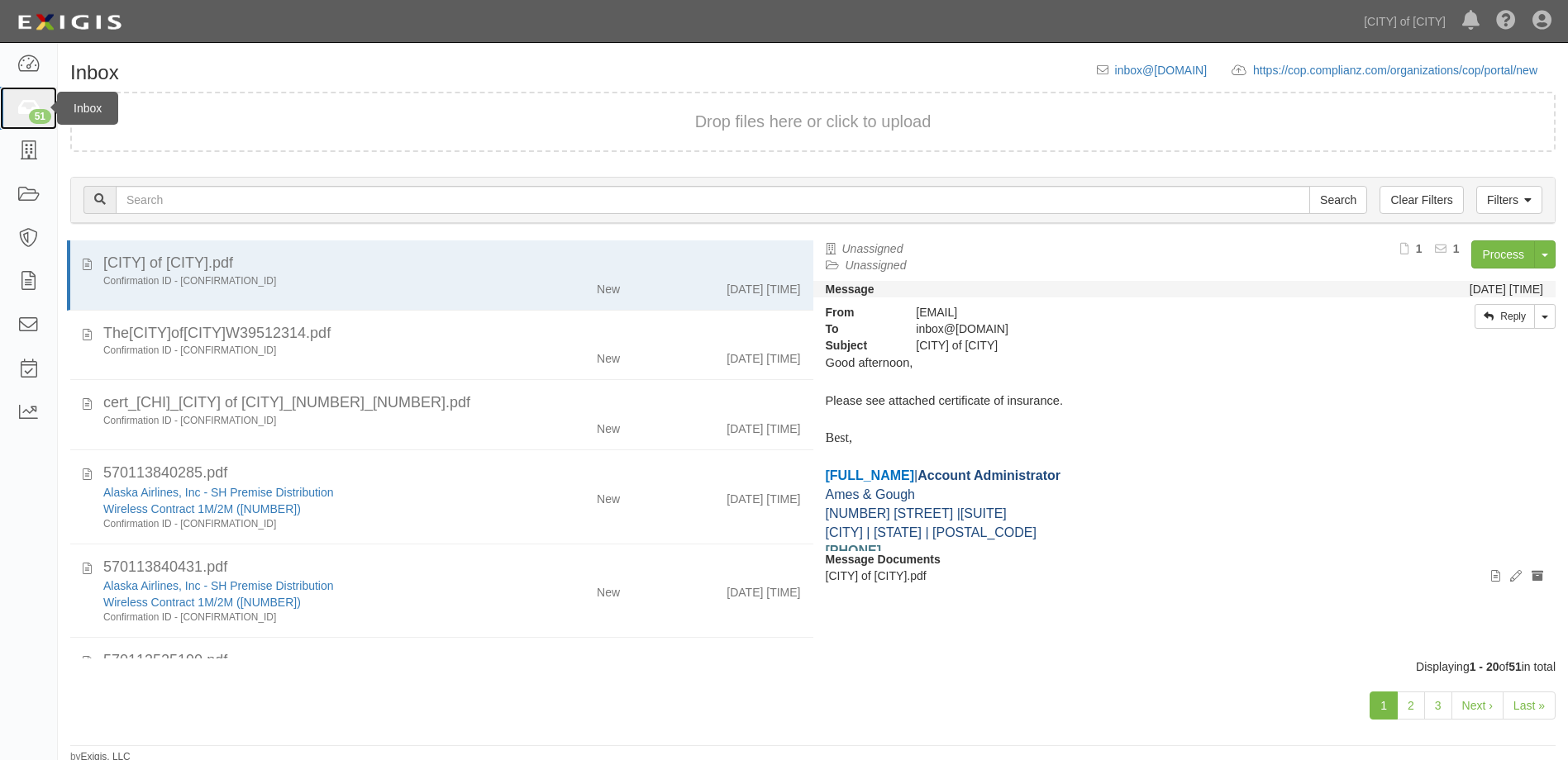 click on "51" at bounding box center (28, 108) 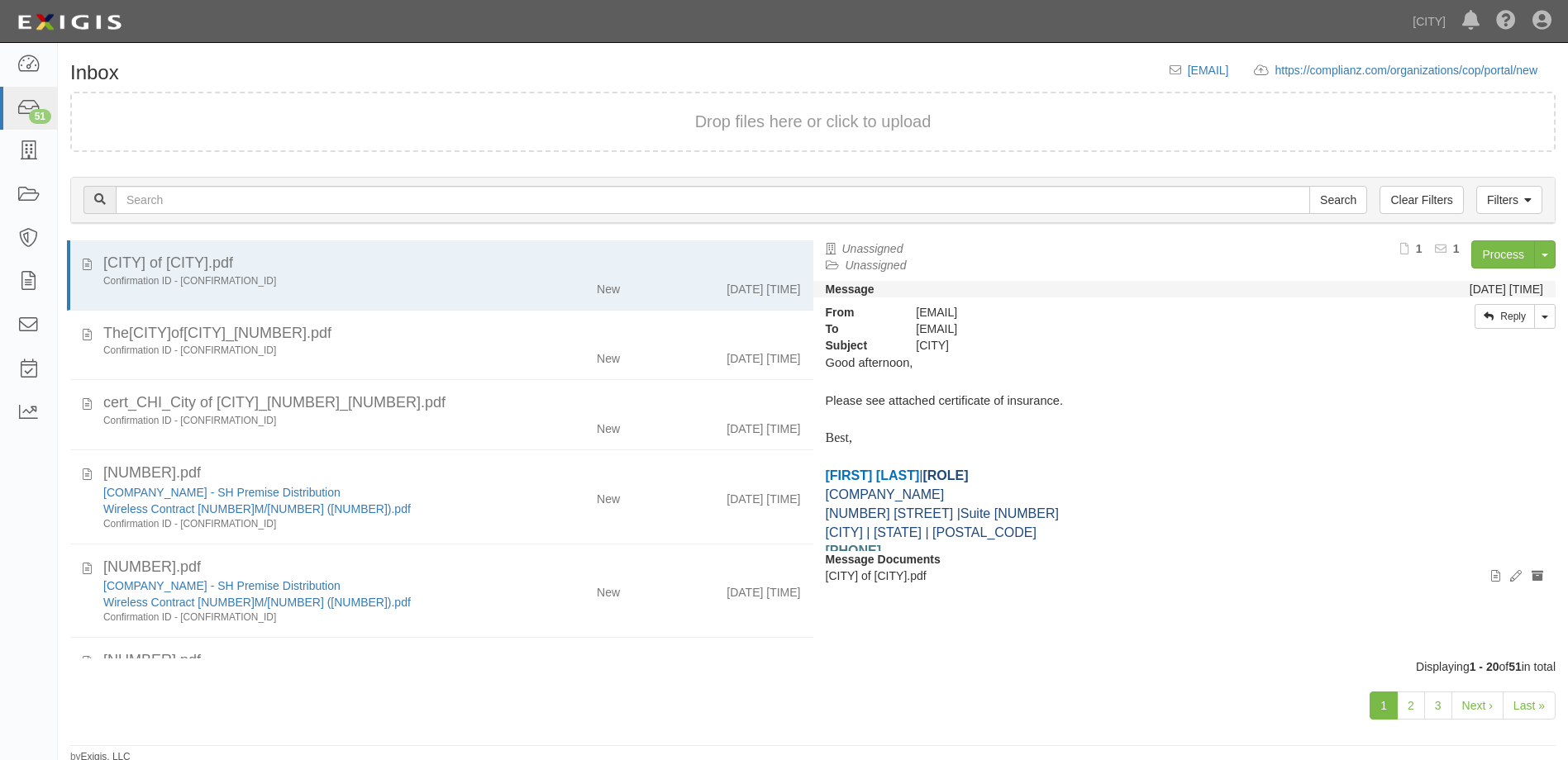 scroll, scrollTop: 0, scrollLeft: 0, axis: both 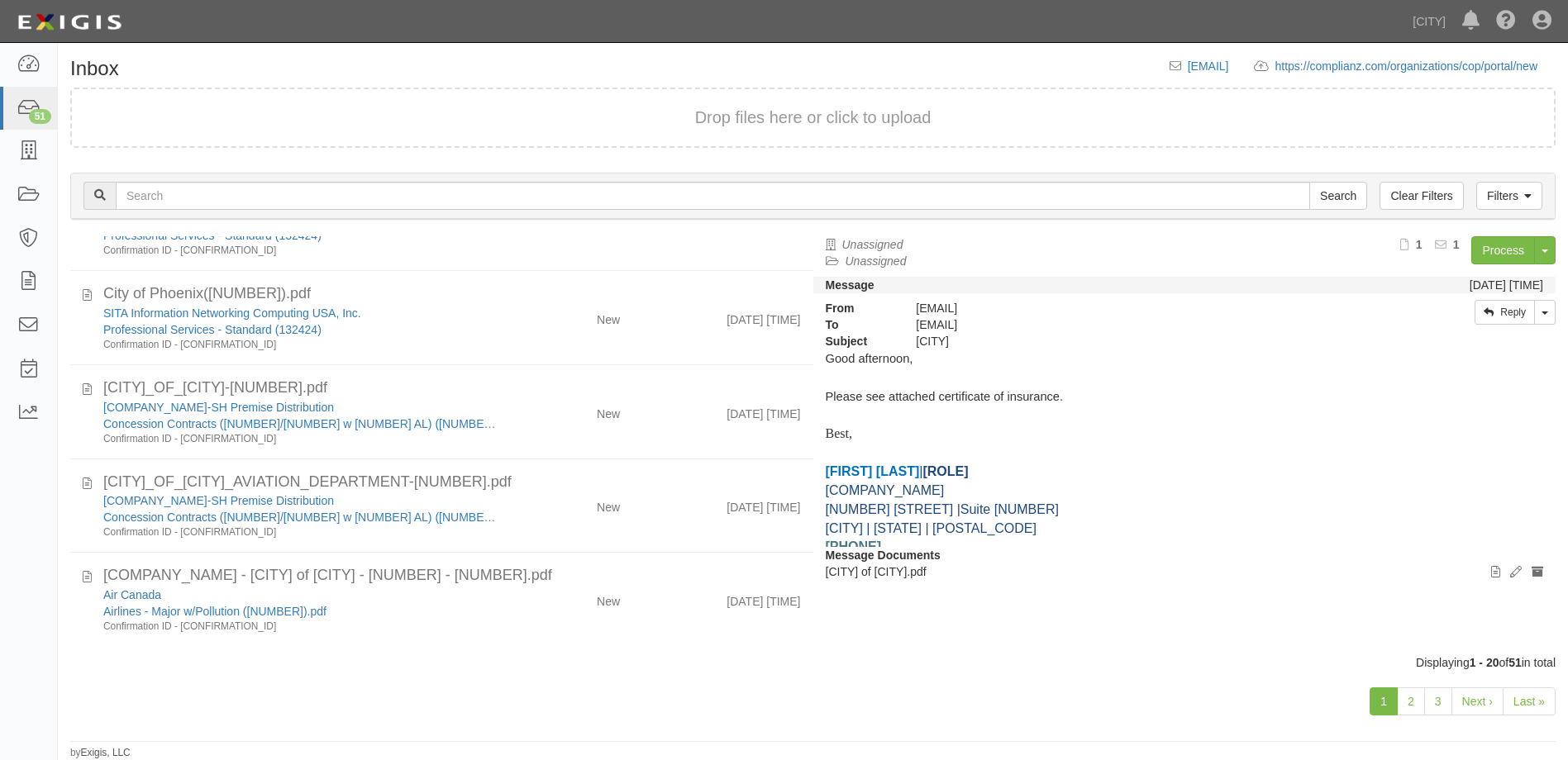 click on "Inbox inbox@cop.complianz.com https://complianz.com/organizations/cop/portal/new copy to clipboard Drop files here or click to upload Filters Clear Filters Search Filters Document Status New Transcribed Date Received Party/Agreement Assignment Party Unassigned Agreement Unassigned Sort by Received
Name  Ascending     Ascending   Descending Ascending
Descending Task Assignment My Tasks Unassigned Tasks All Tasks Apply Filters Clear Filters
City of Phoenix.pdf
Confirmation ID - 9kxanp
New
6/3/25 4:06 pm" at bounding box center [813, 409] 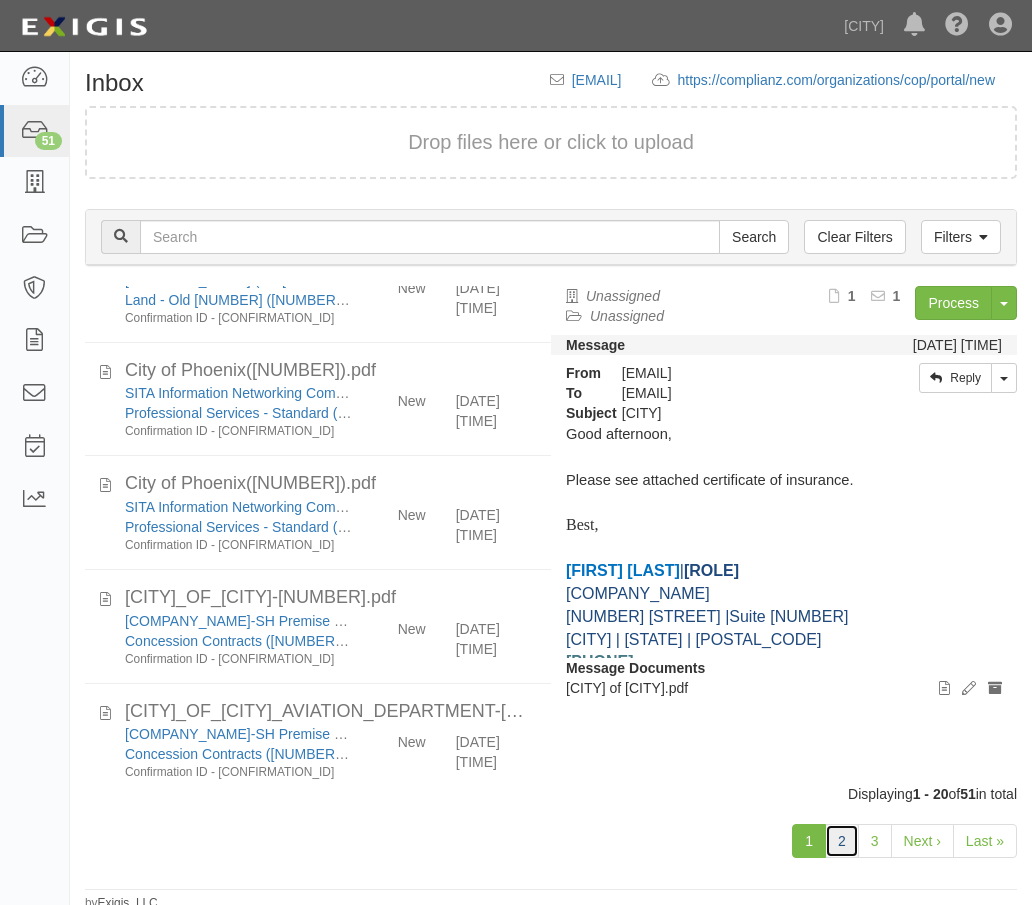 click on "2" at bounding box center (842, 841) 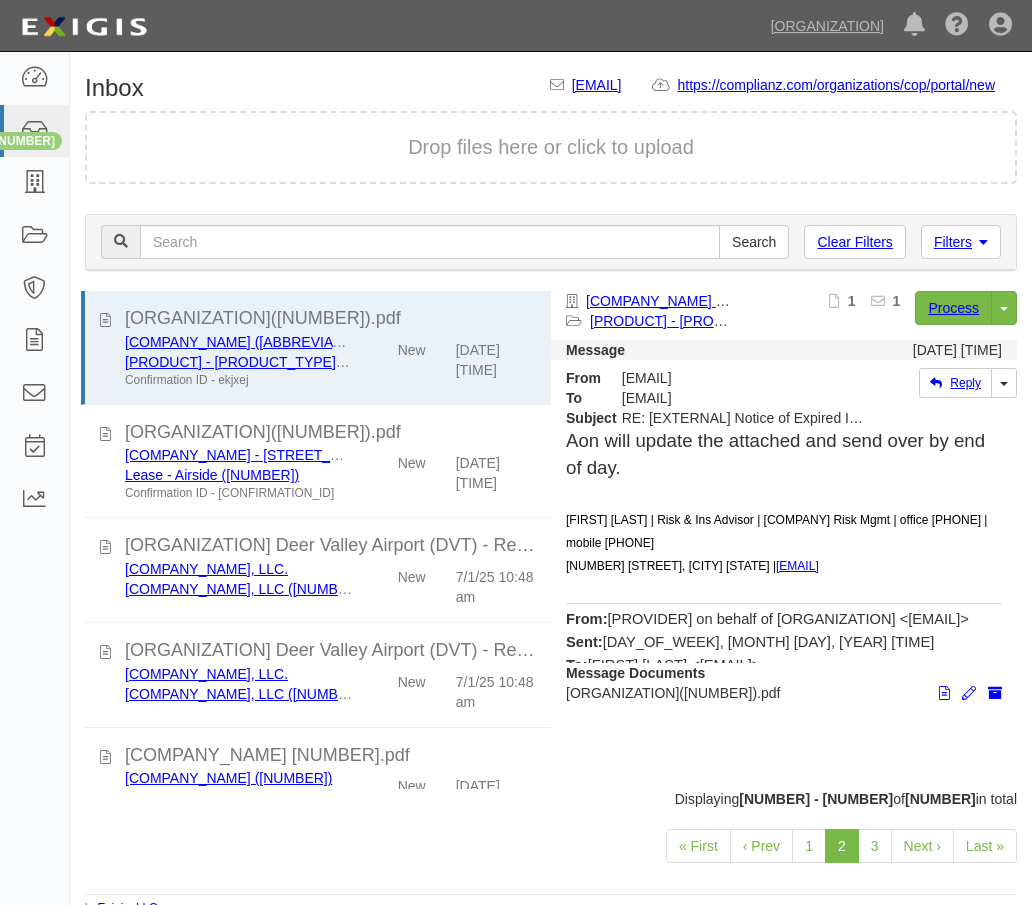 scroll, scrollTop: 12, scrollLeft: 0, axis: vertical 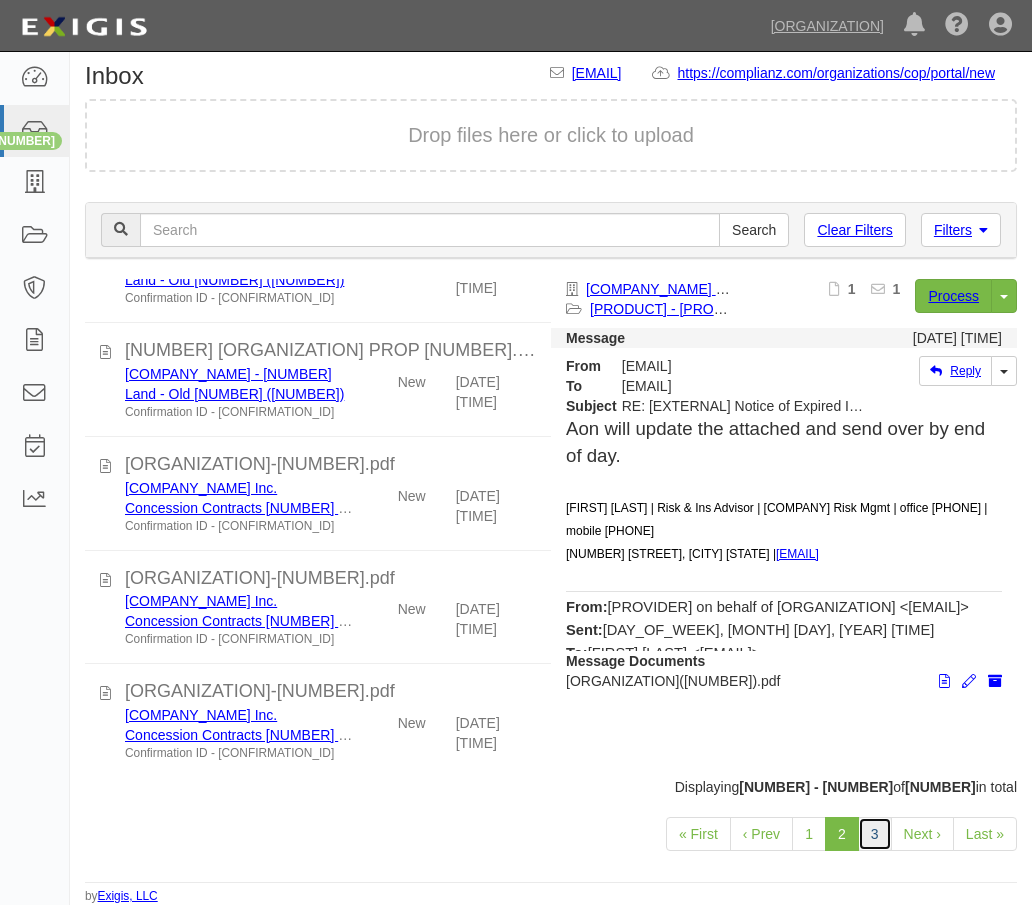 click on "3" at bounding box center [875, 834] 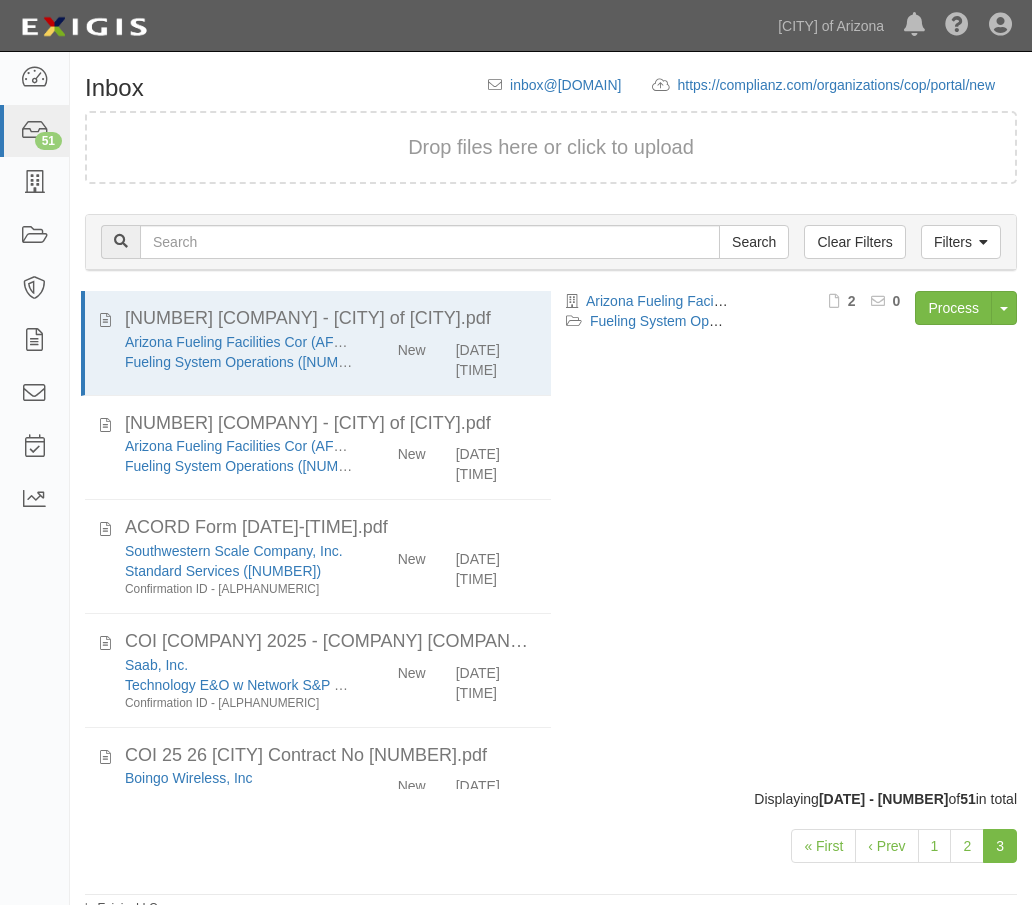 scroll, scrollTop: 0, scrollLeft: 0, axis: both 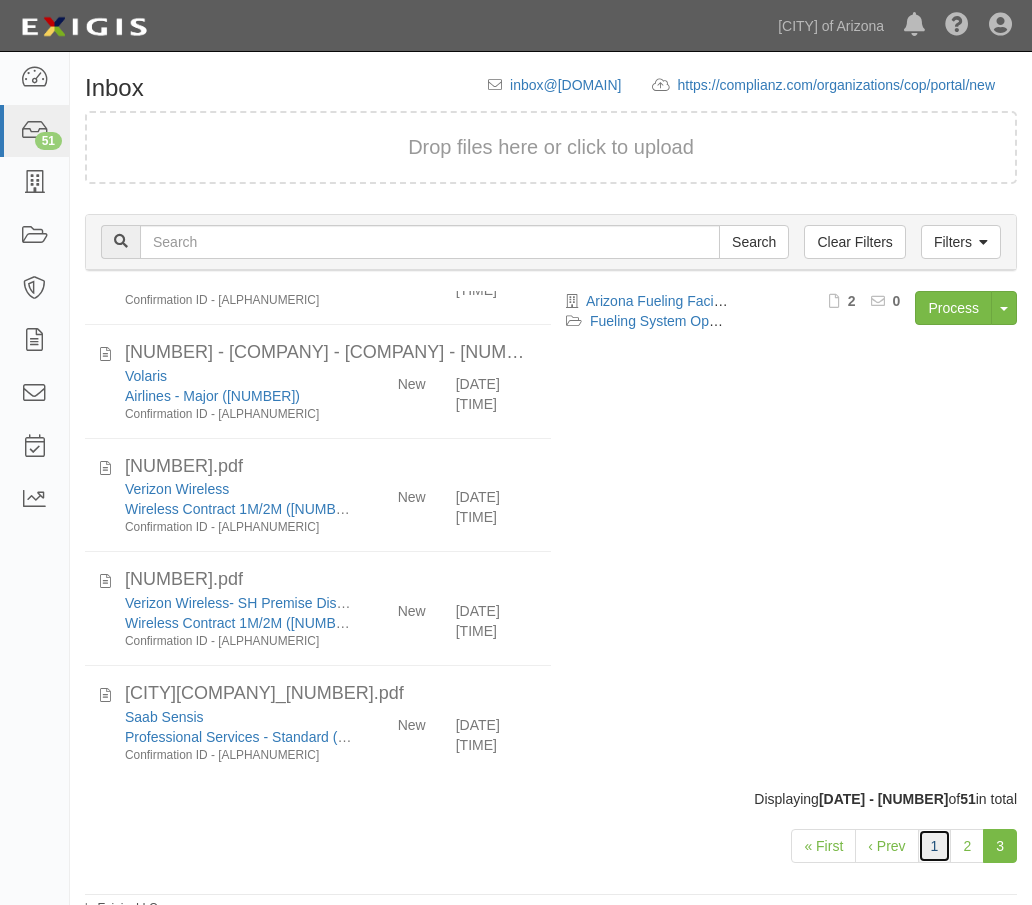 click on "1" at bounding box center (823, 846) 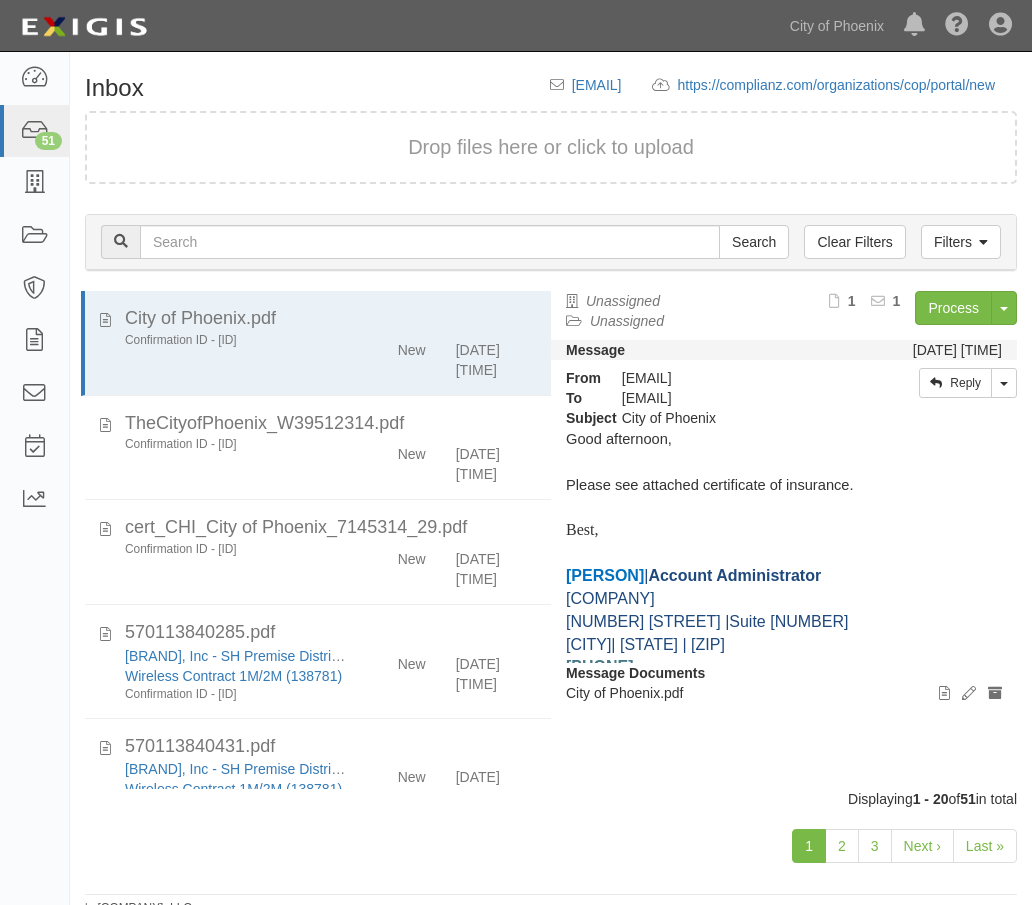 scroll, scrollTop: 0, scrollLeft: 0, axis: both 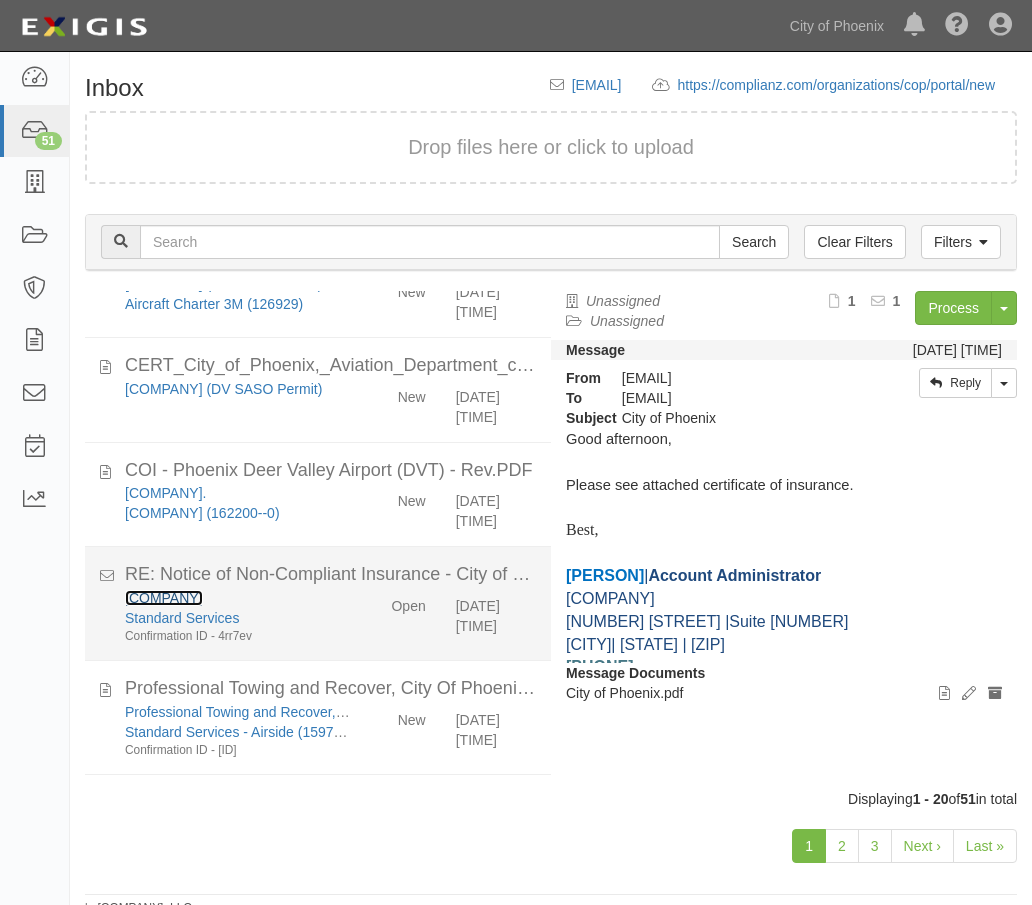 click on "Rideau Audio & Video Productions, LLC" at bounding box center (204, 820) 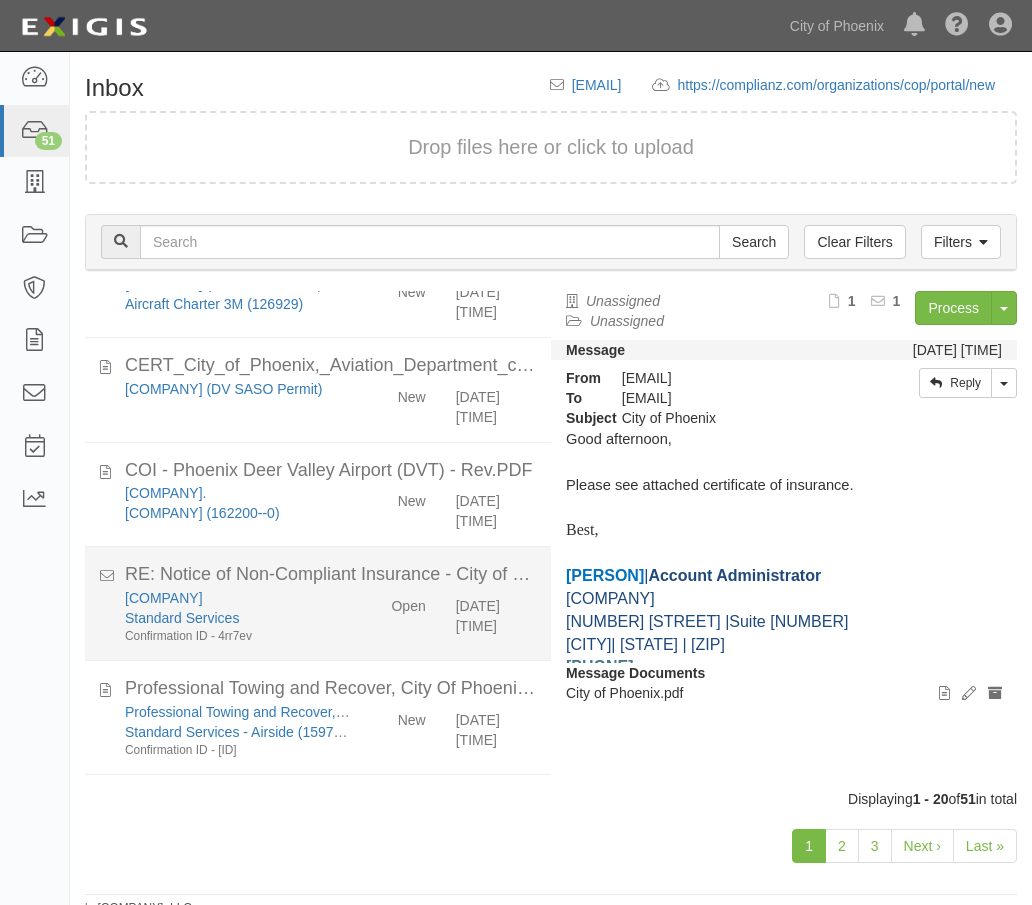 click on "Rideau Audio & Video Productions, LLC Standard Services Confirmation ID - 4rr7ev" at bounding box center (238, 838) 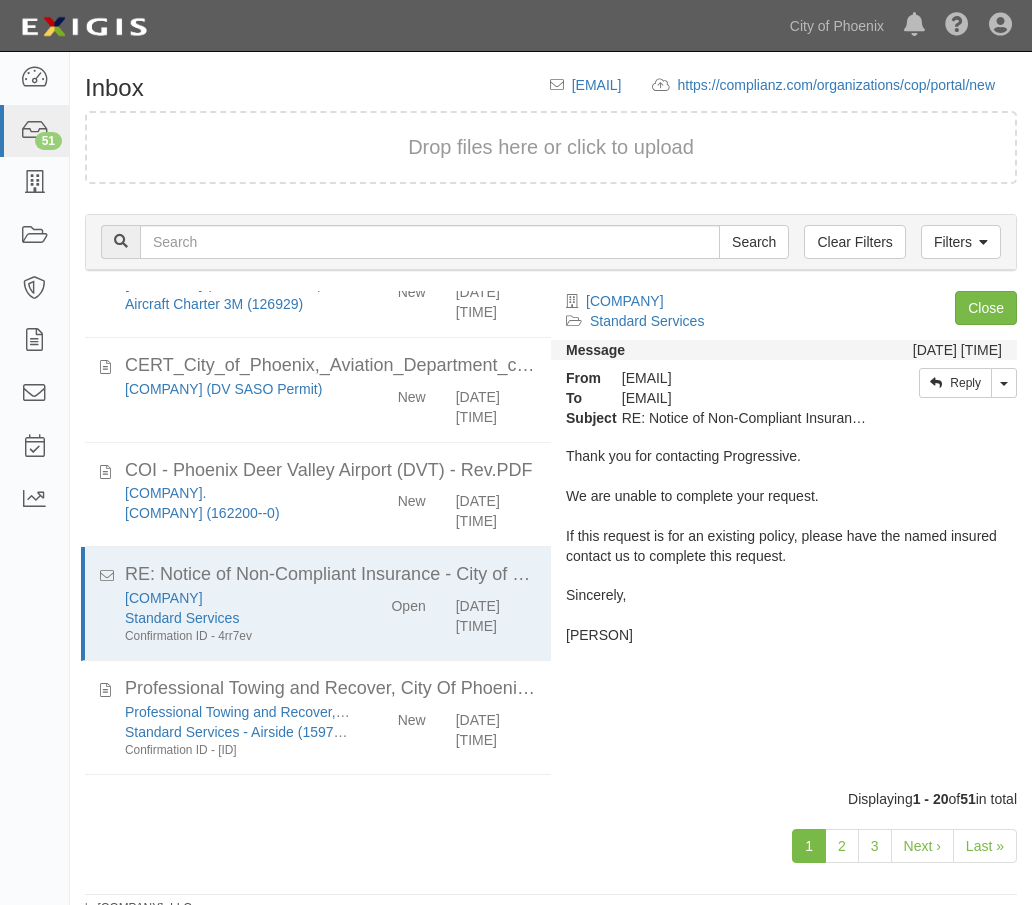 scroll, scrollTop: 12, scrollLeft: 0, axis: vertical 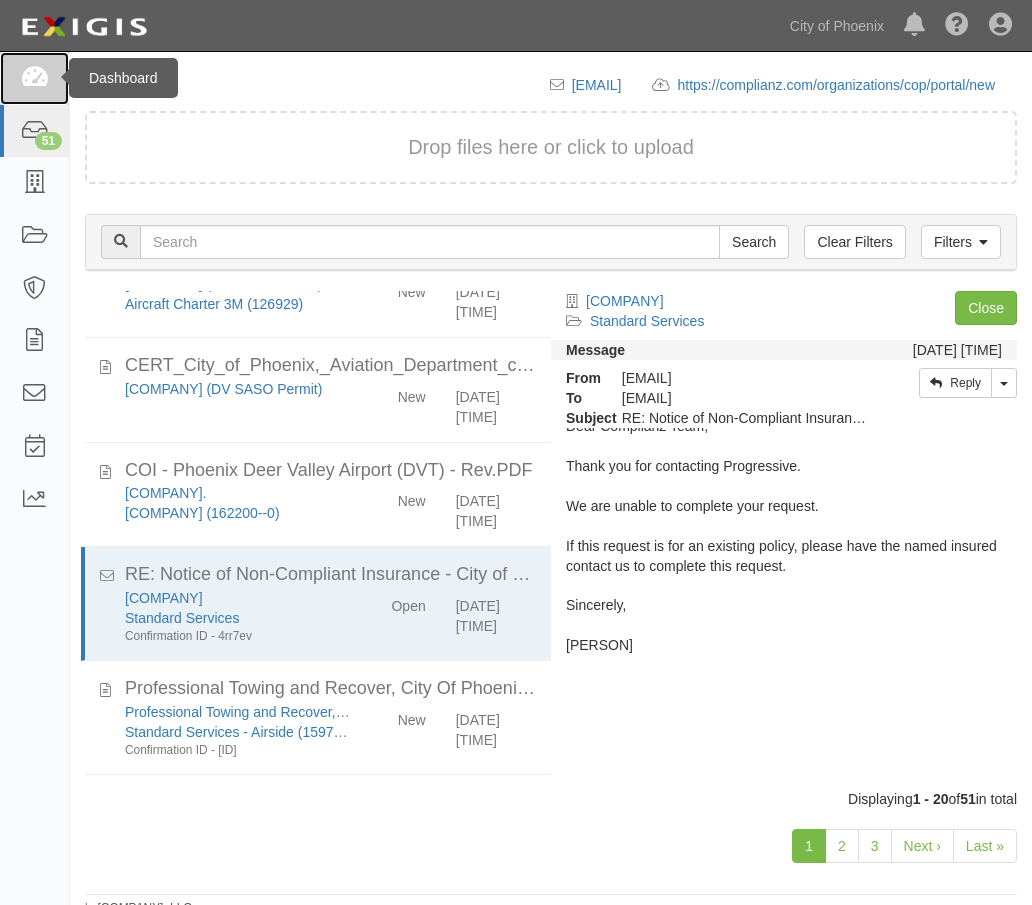 click at bounding box center (34, 78) 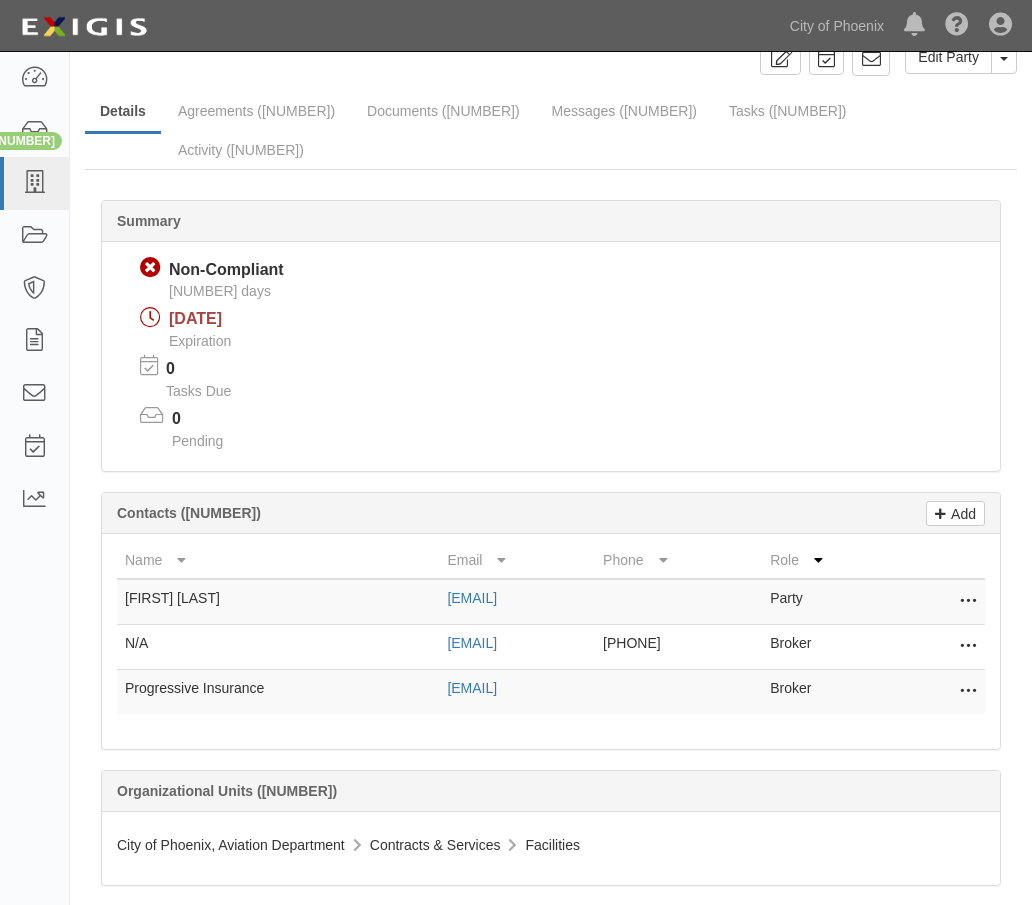 scroll, scrollTop: 0, scrollLeft: 0, axis: both 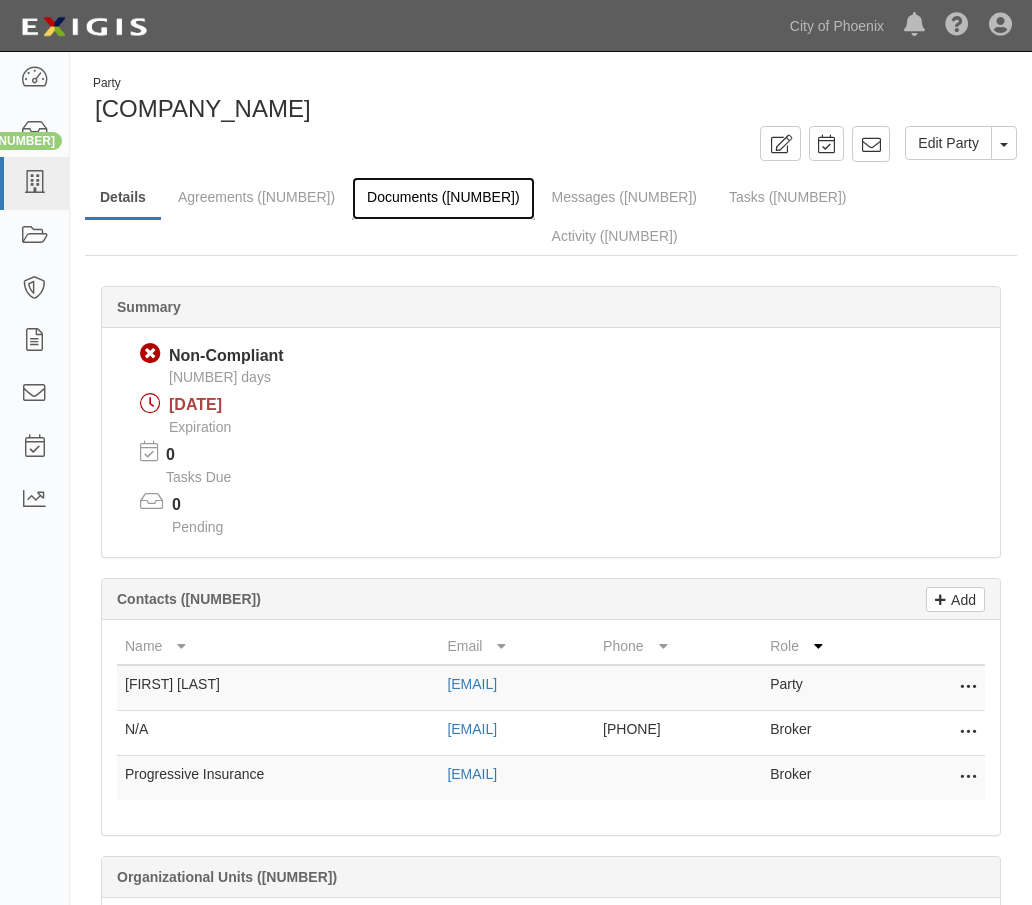 click on "Documents (16)" at bounding box center [356, 198] 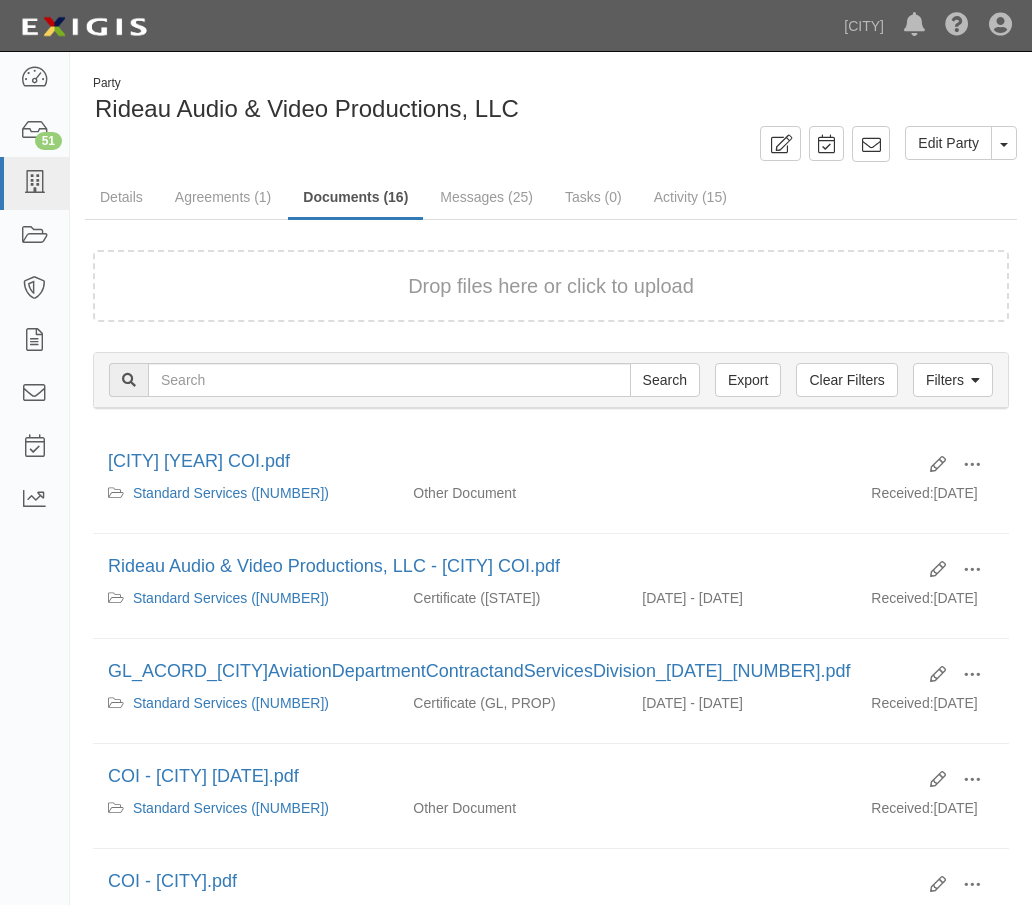 scroll, scrollTop: 0, scrollLeft: 0, axis: both 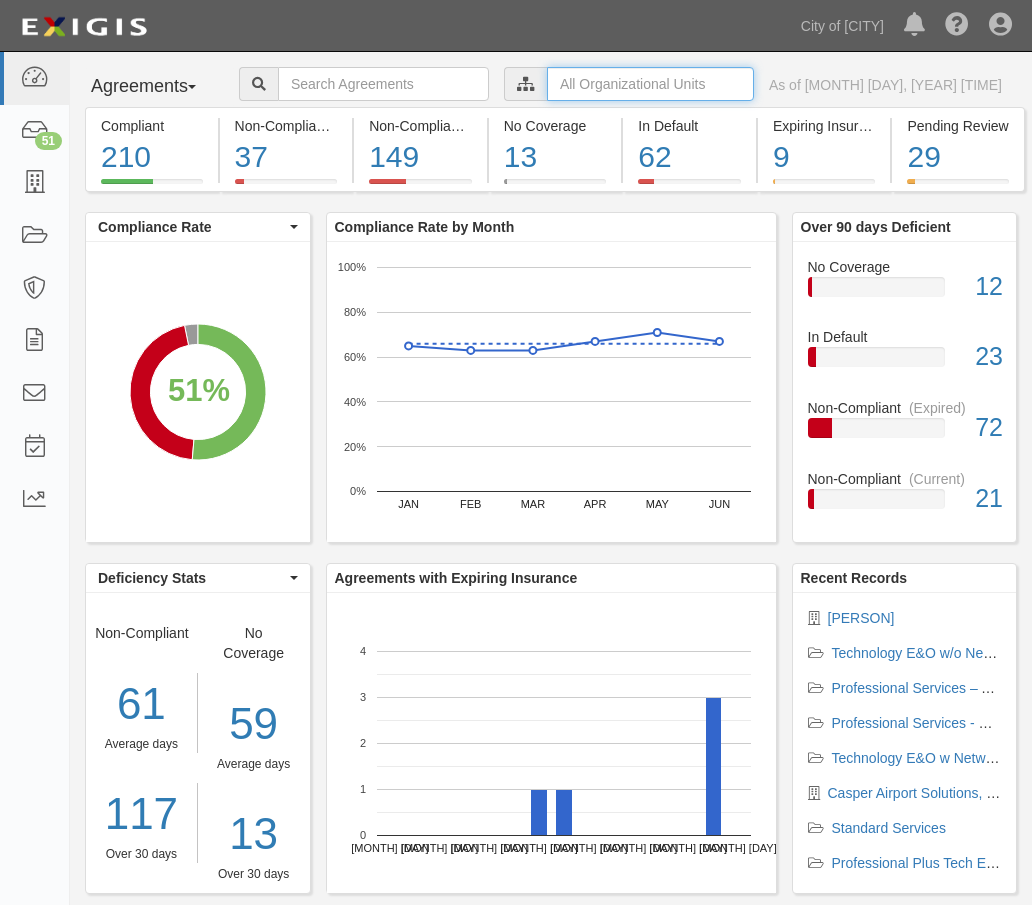 click at bounding box center (691, 84) 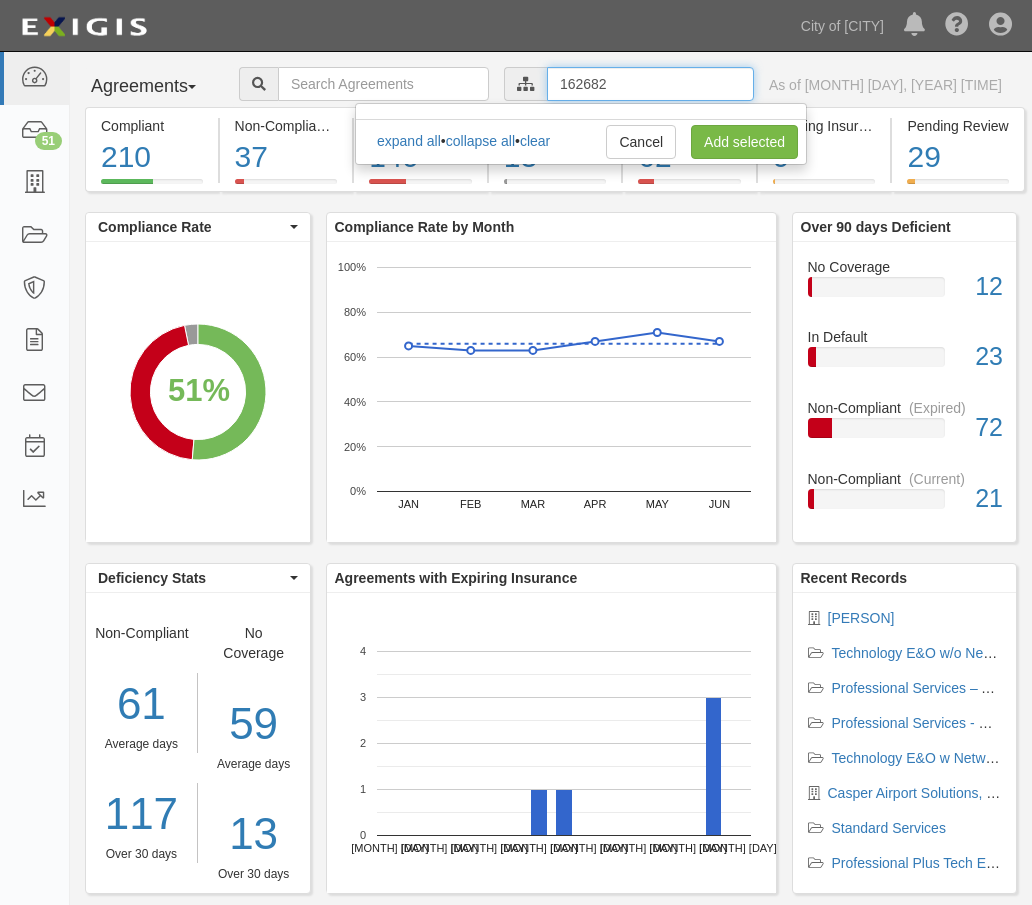 type on "[NUMBER]" 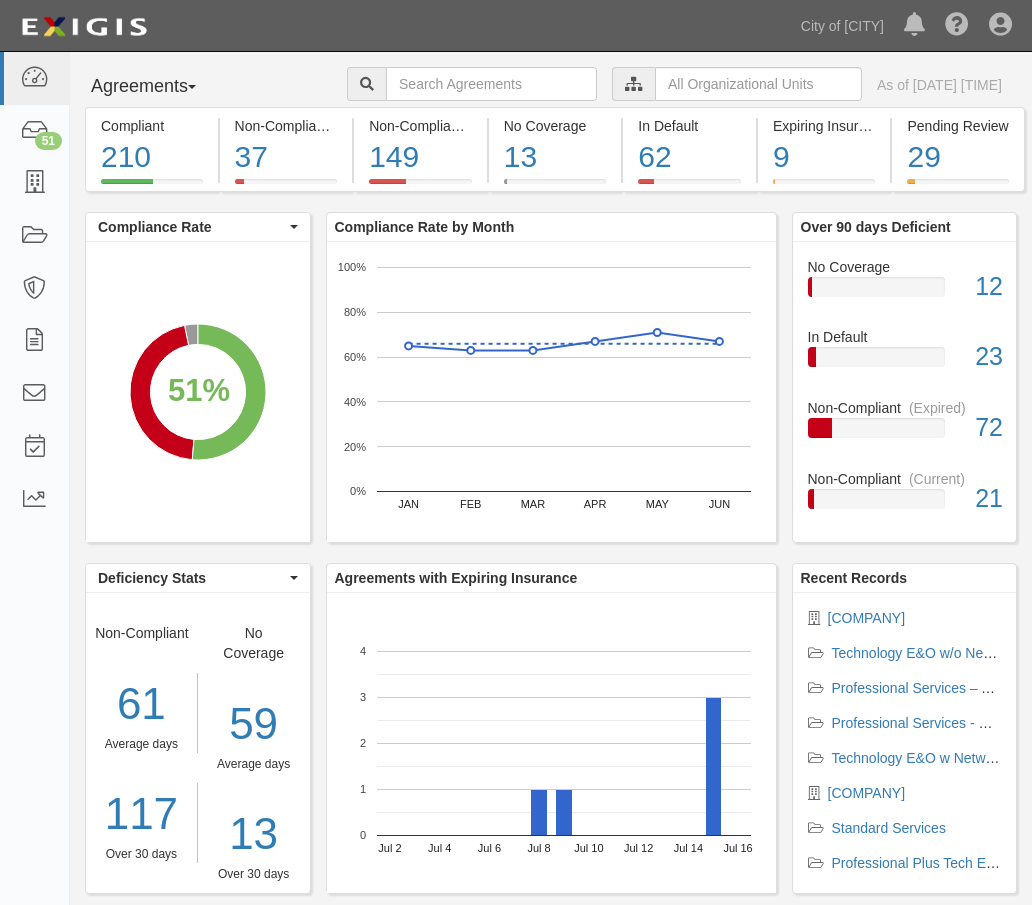 scroll, scrollTop: 0, scrollLeft: 0, axis: both 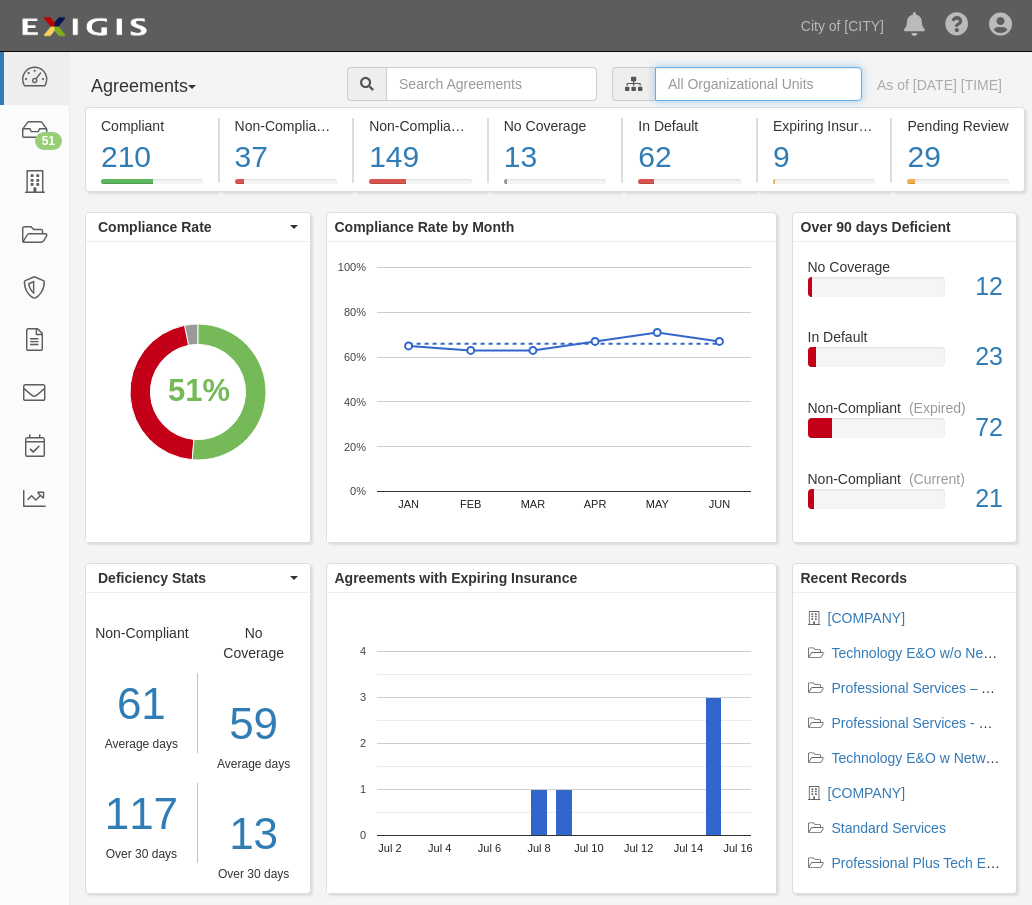 click at bounding box center (650, 84) 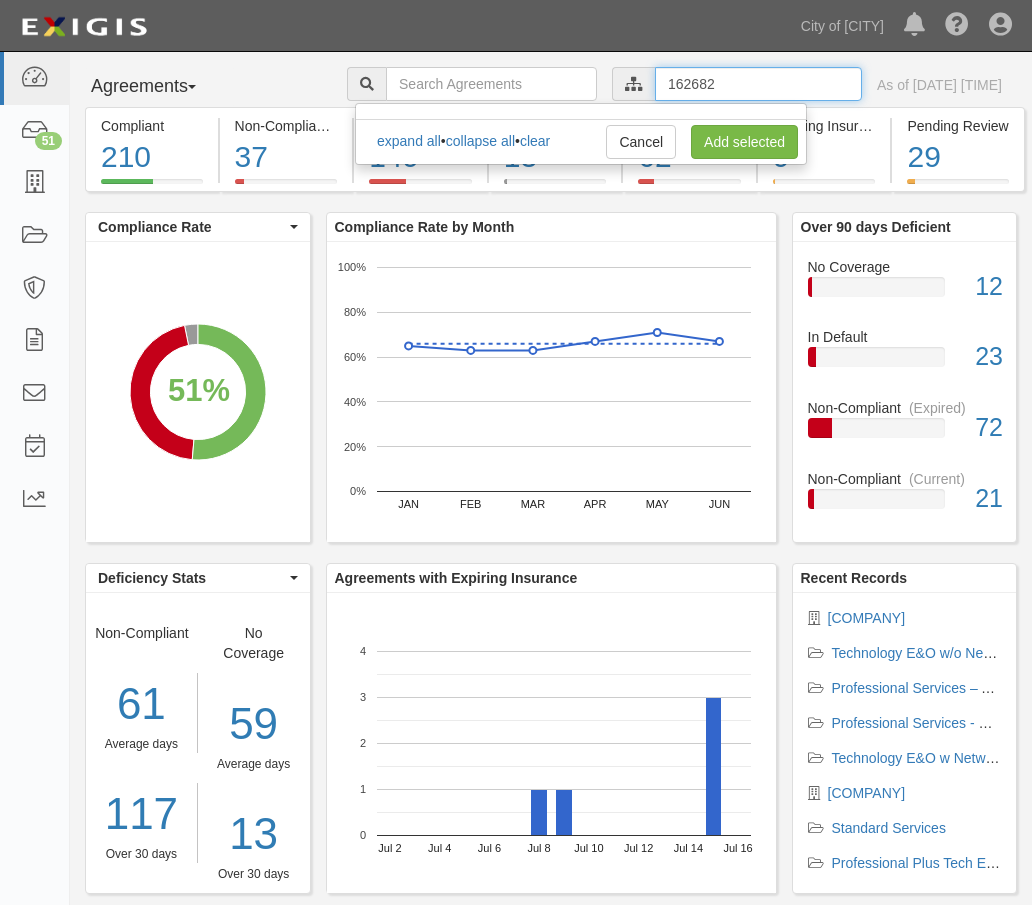 type on "162682" 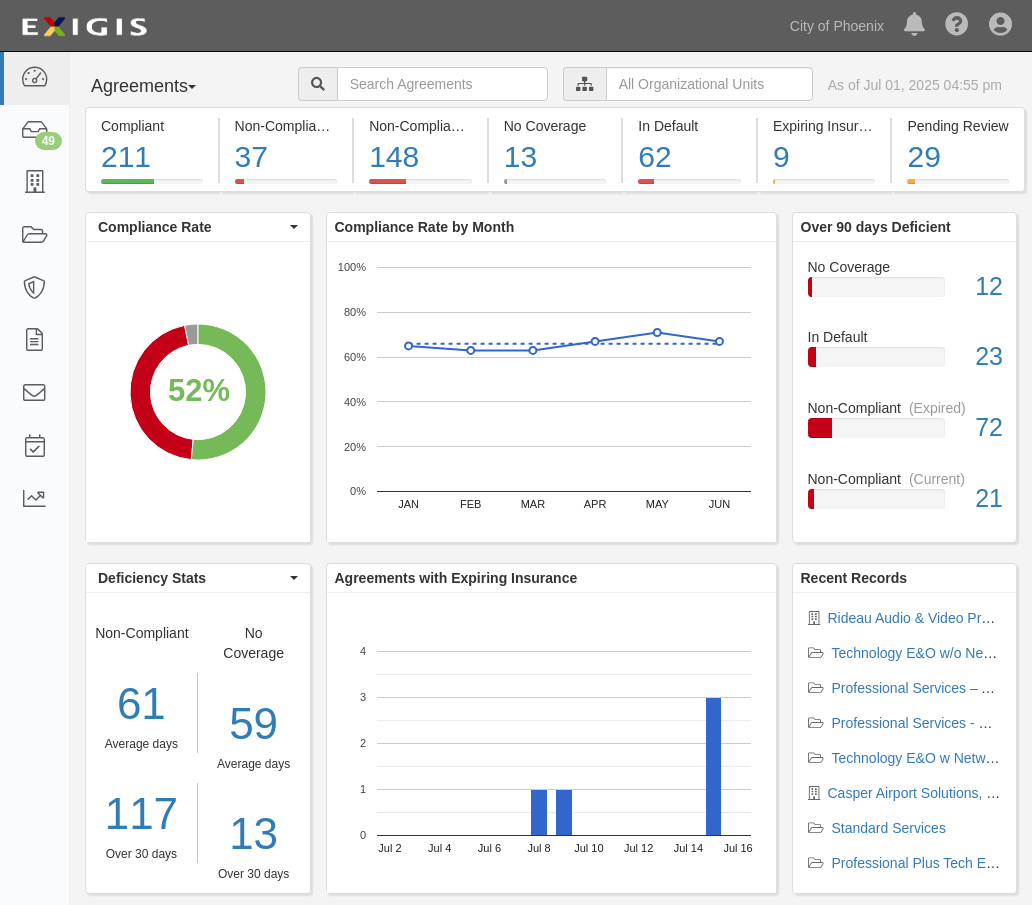 scroll, scrollTop: 0, scrollLeft: 0, axis: both 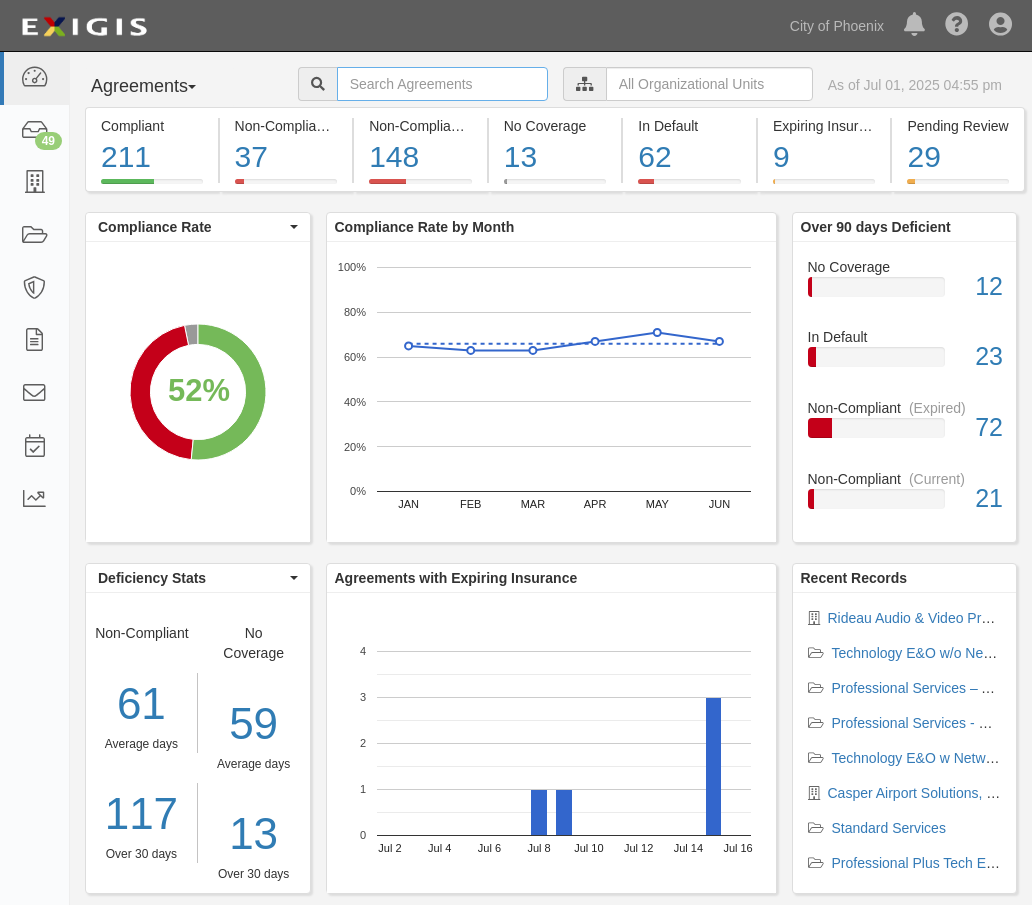 click at bounding box center (383, 84) 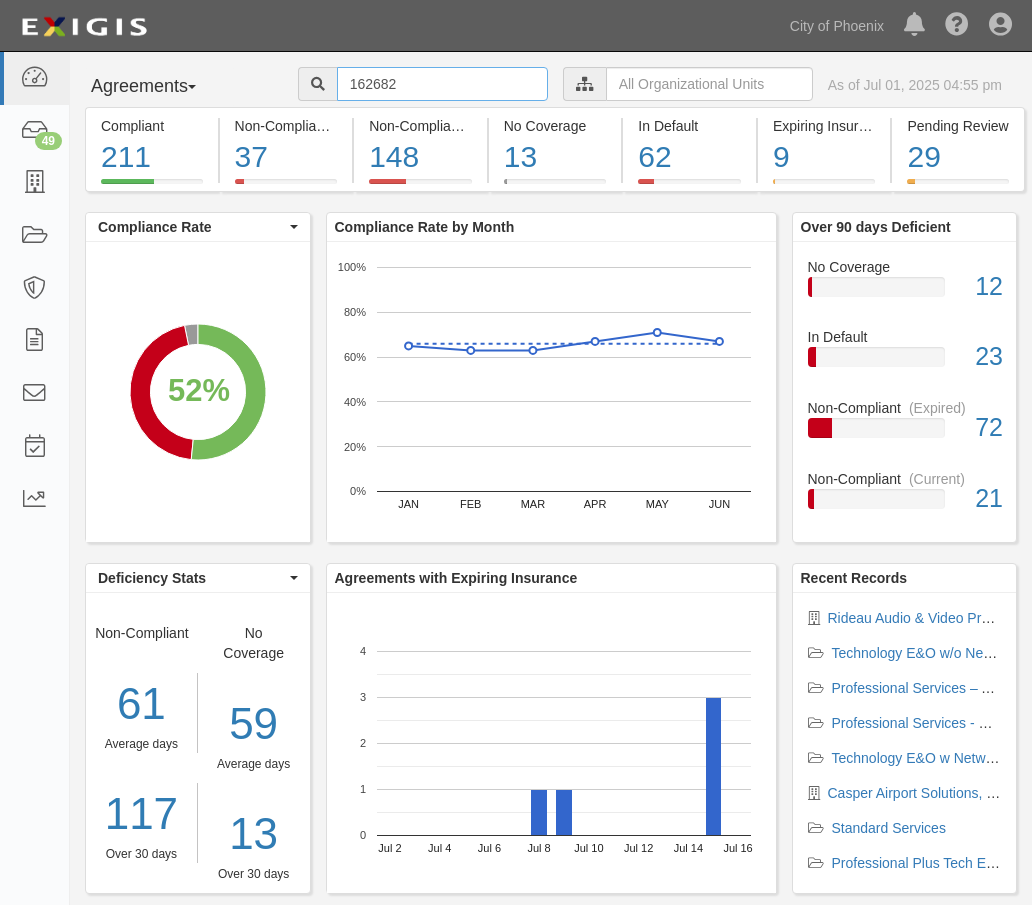 type on "162682" 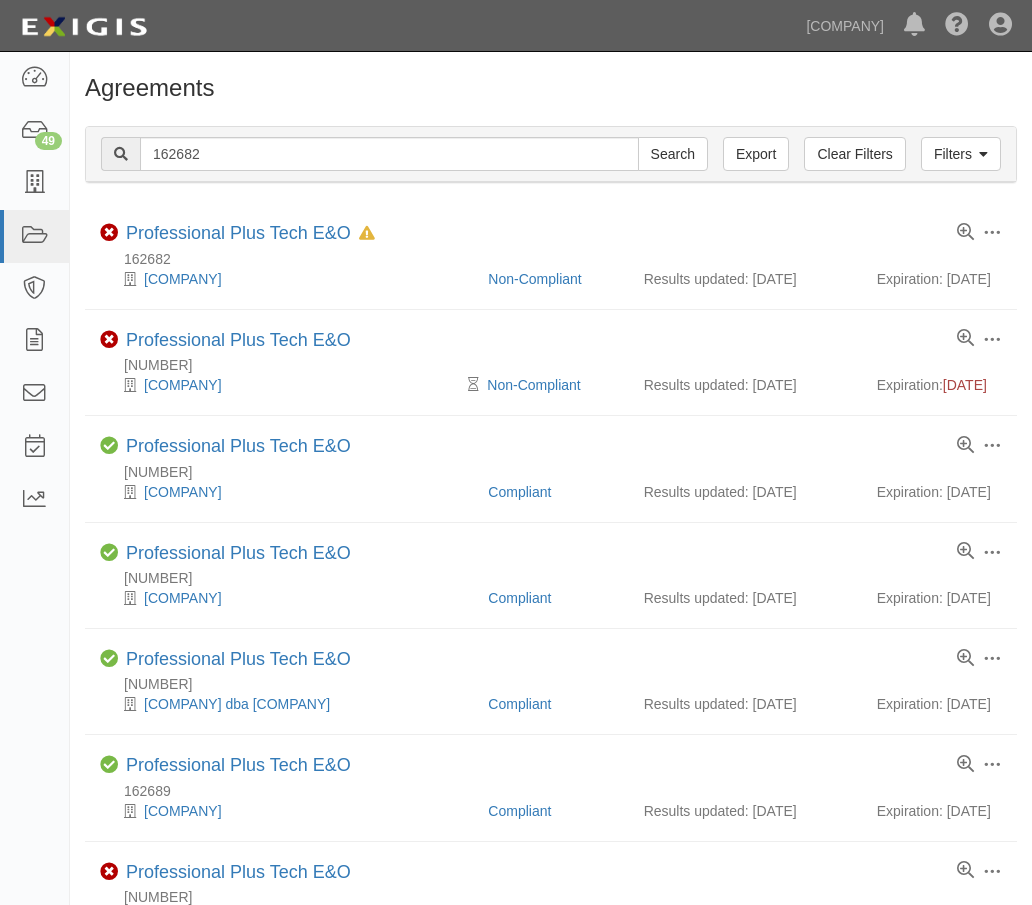 scroll, scrollTop: 0, scrollLeft: 0, axis: both 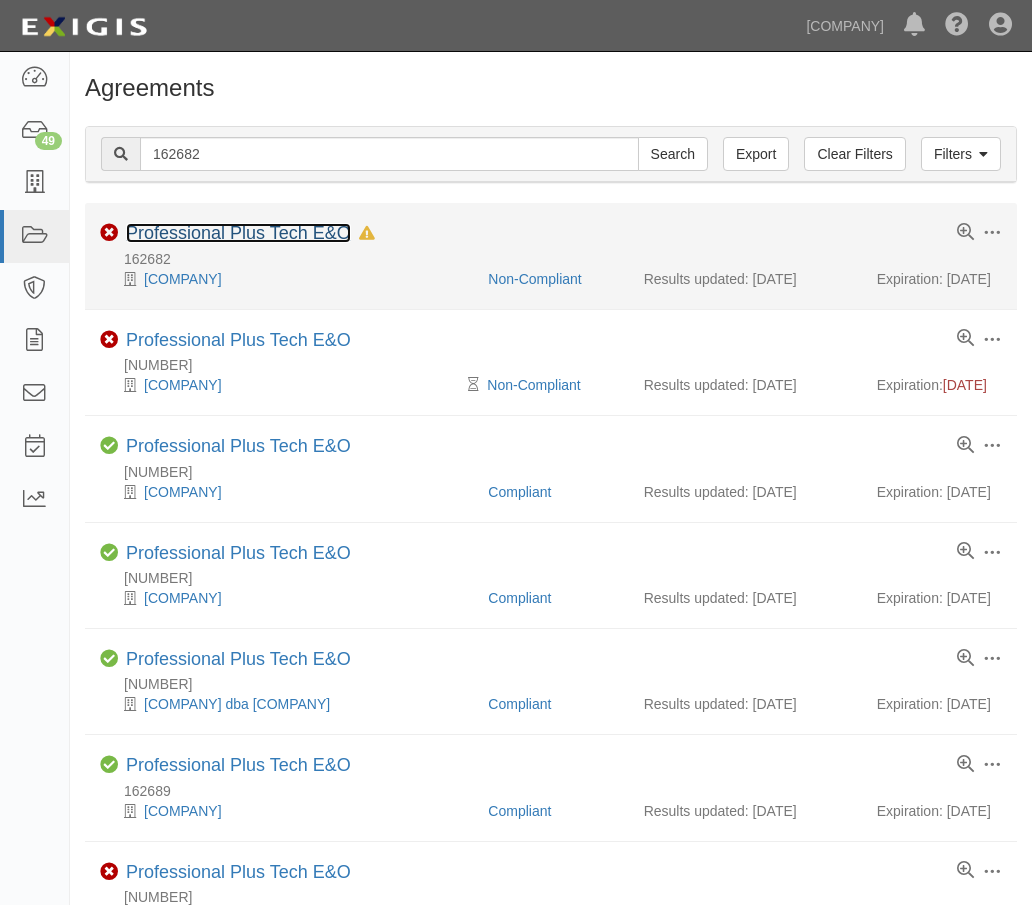 click on "Professional Plus Tech E&O" at bounding box center [238, 233] 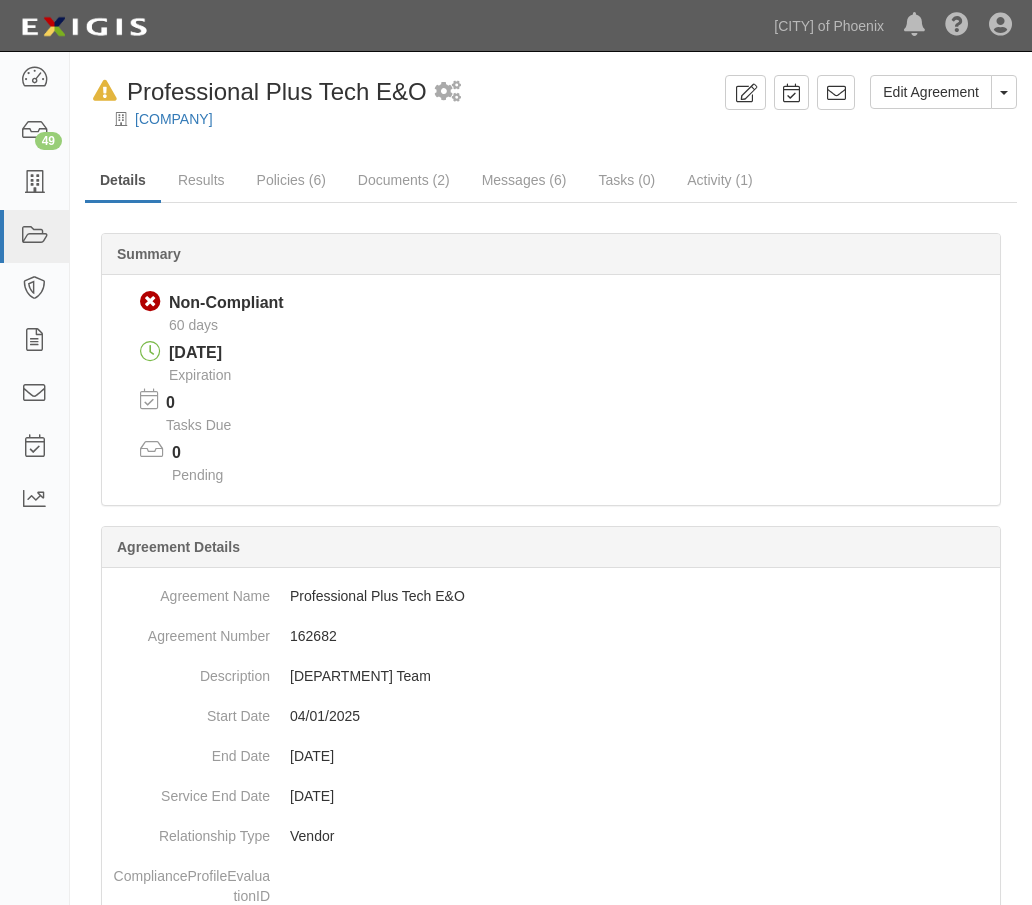 scroll, scrollTop: 0, scrollLeft: 0, axis: both 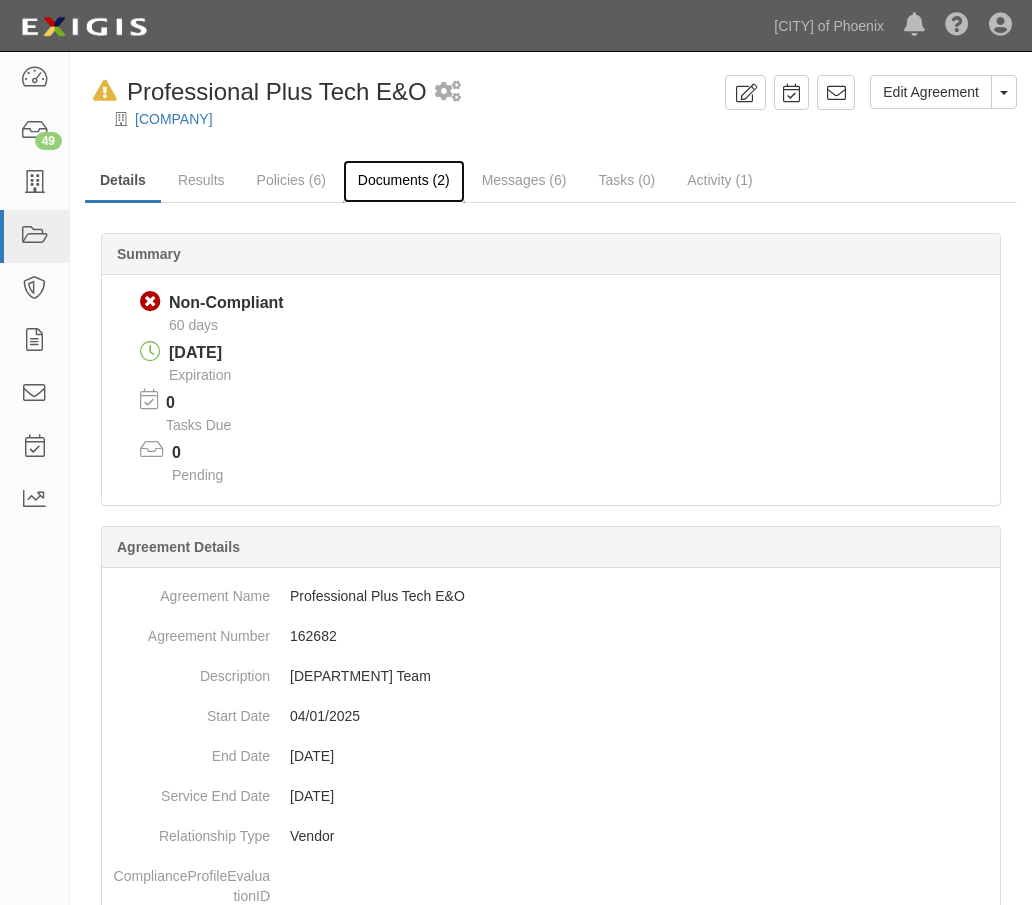 click on "Documents (2)" at bounding box center [404, 181] 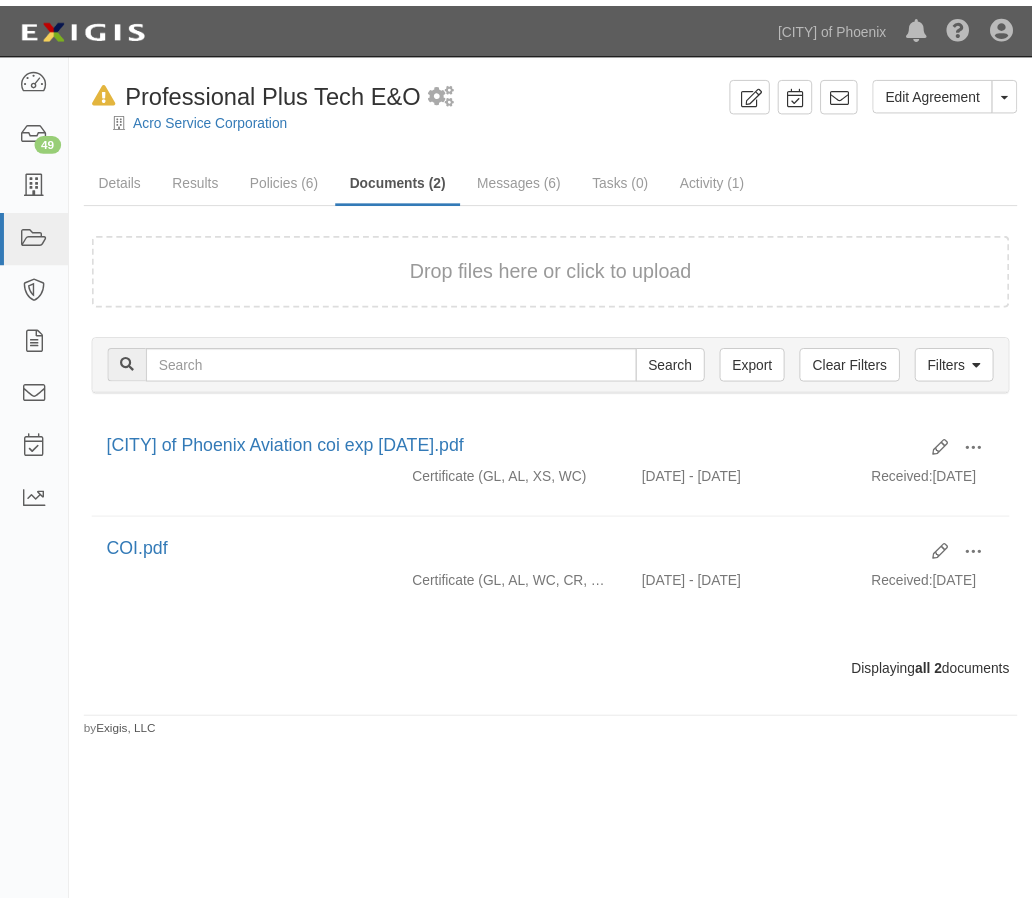 scroll, scrollTop: 0, scrollLeft: 0, axis: both 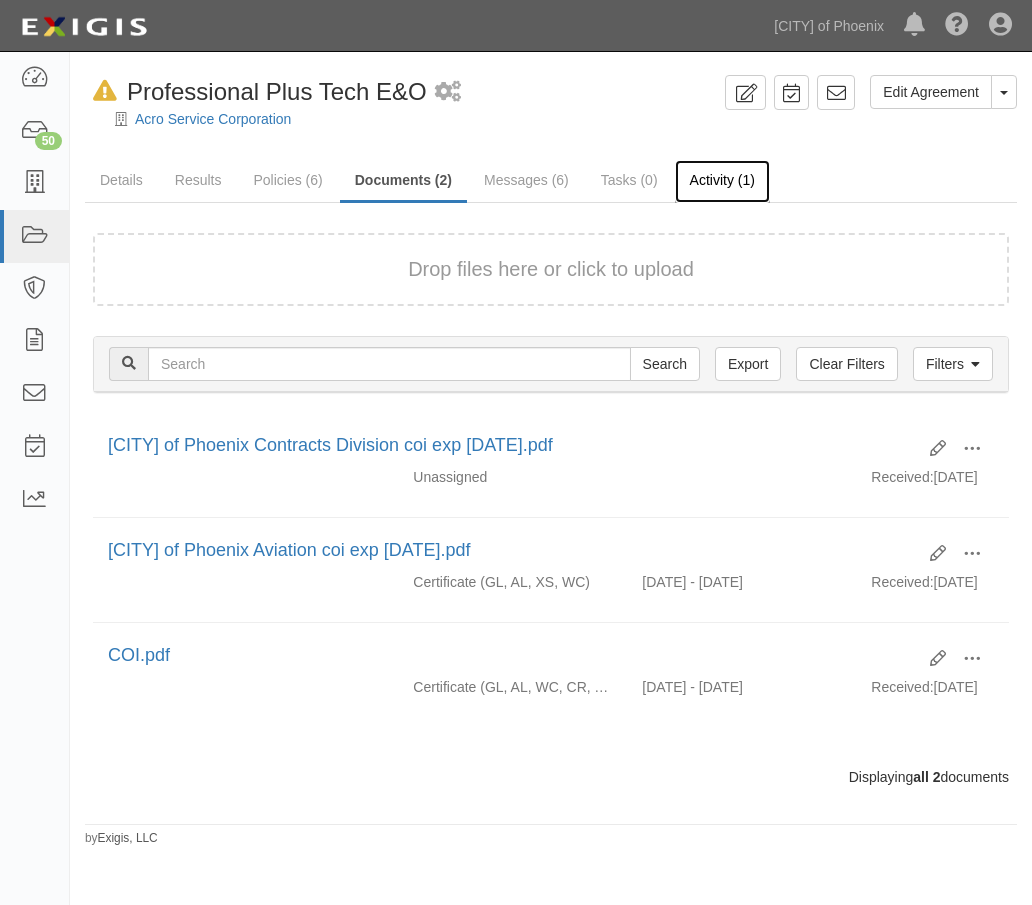 click on "Activity (1)" at bounding box center (722, 181) 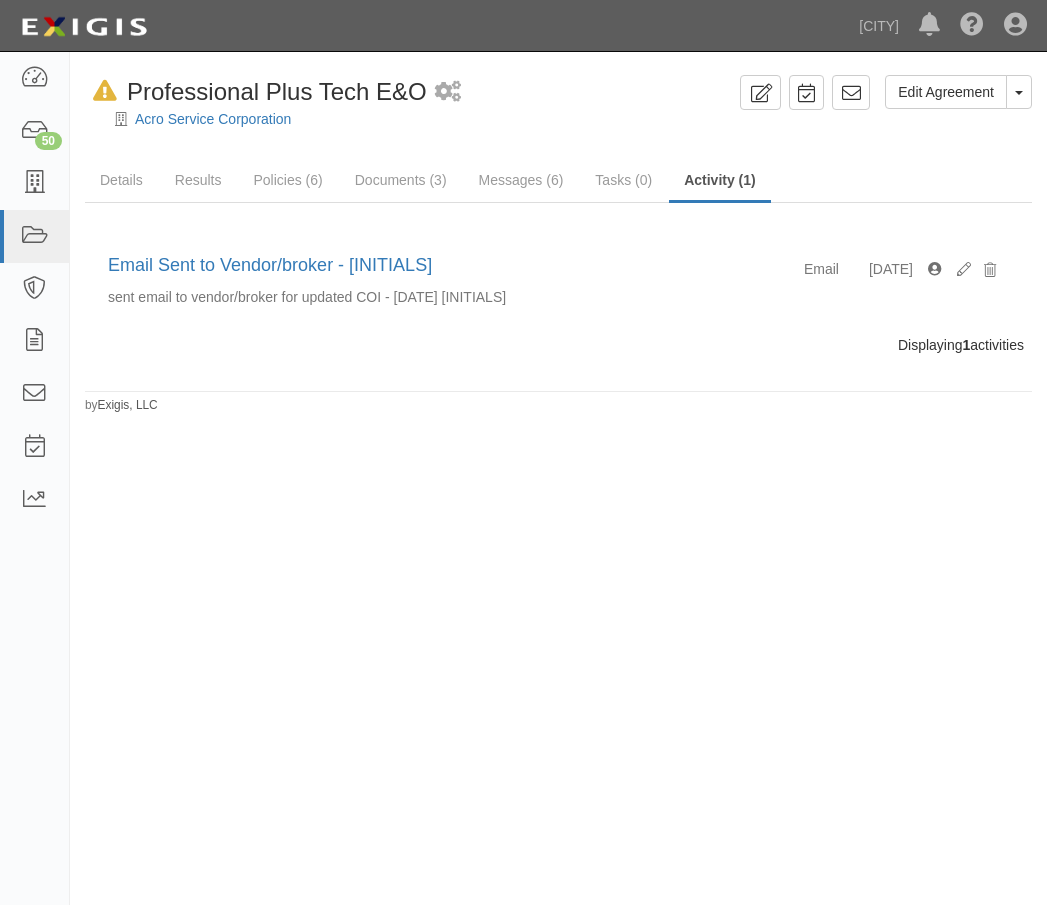 scroll, scrollTop: 0, scrollLeft: 0, axis: both 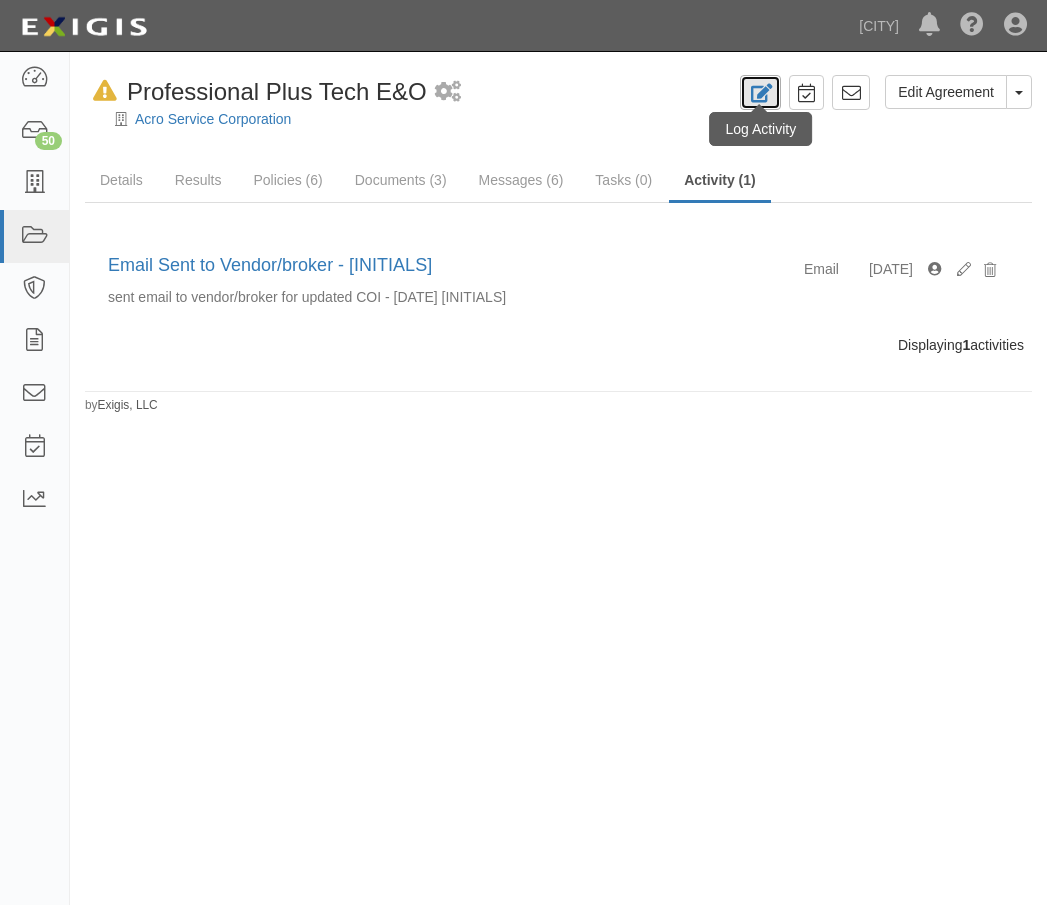 click at bounding box center (760, 92) 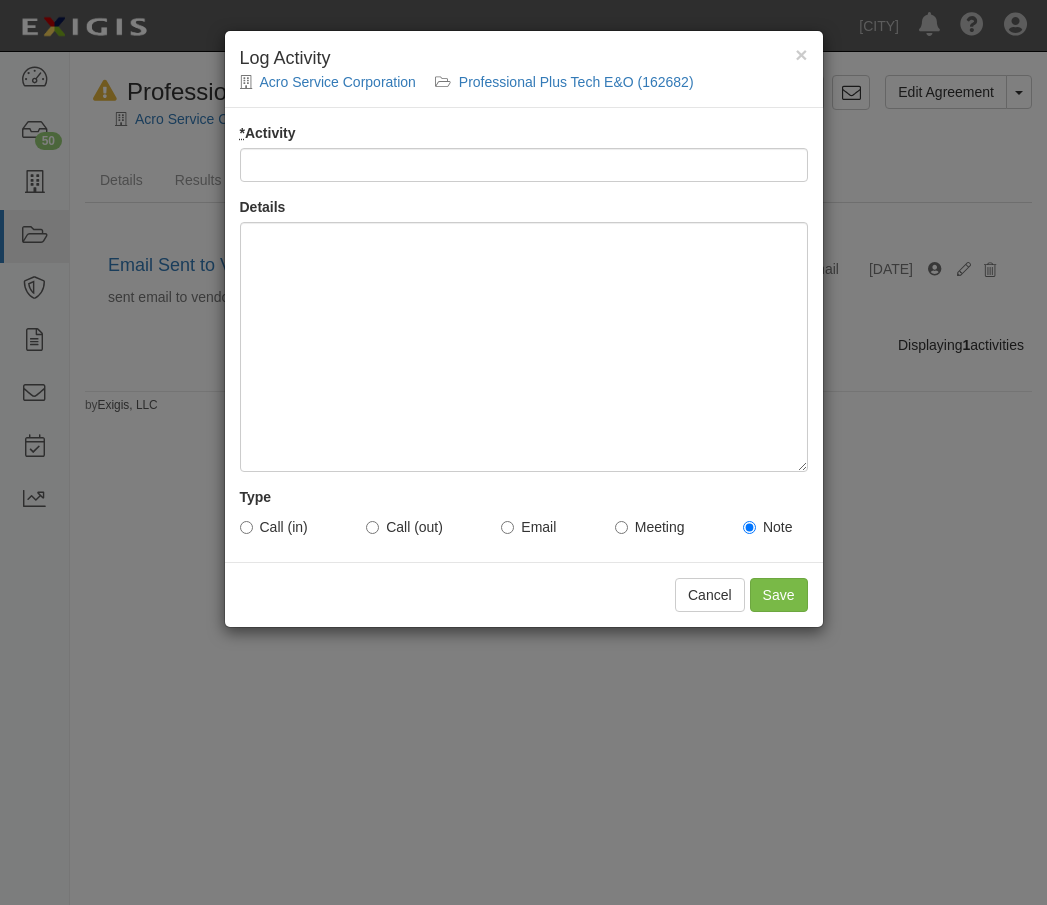 click on "*  Activity" at bounding box center [524, 165] 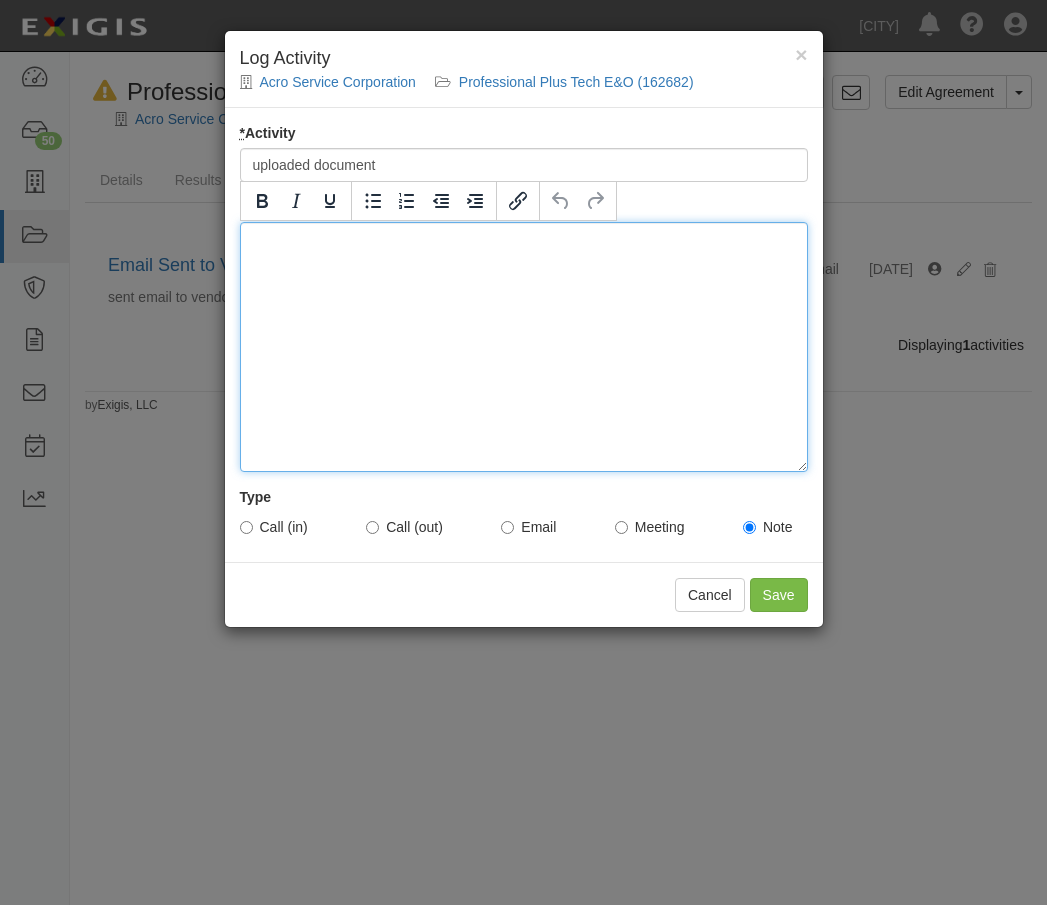 click at bounding box center (524, 347) 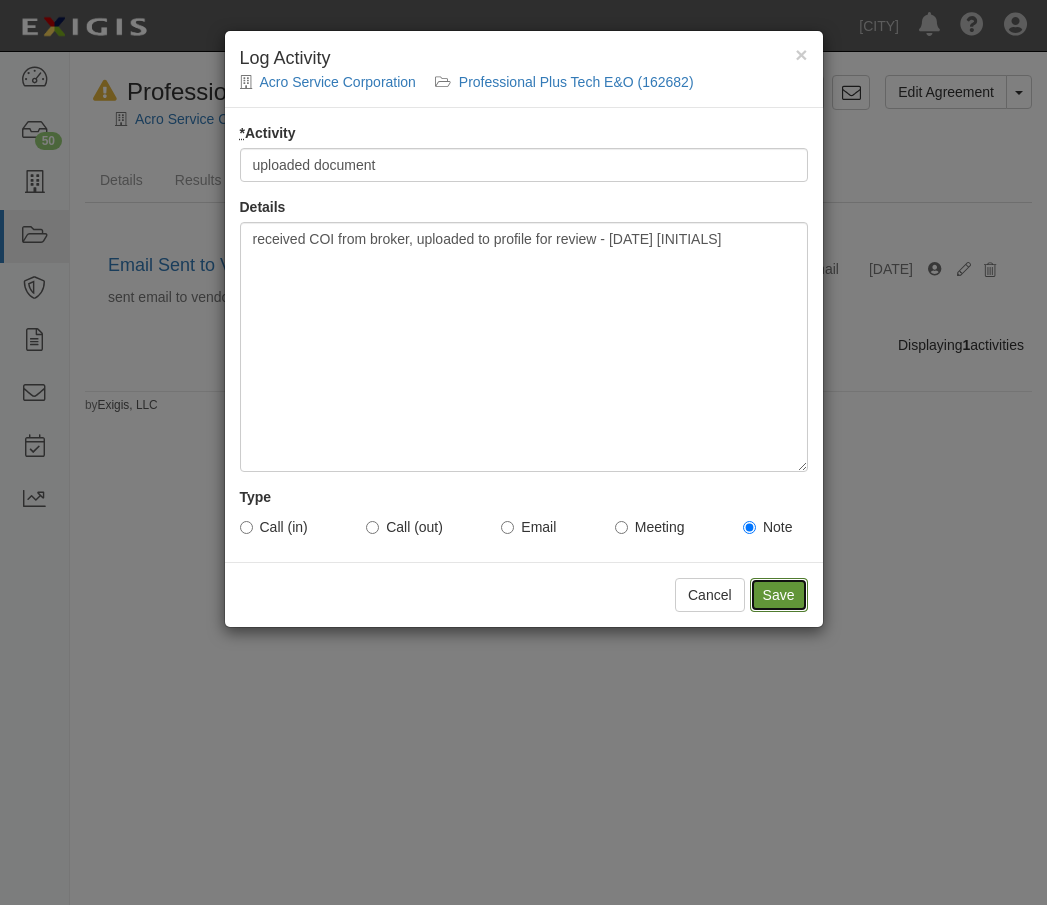 click on "Save" at bounding box center (779, 595) 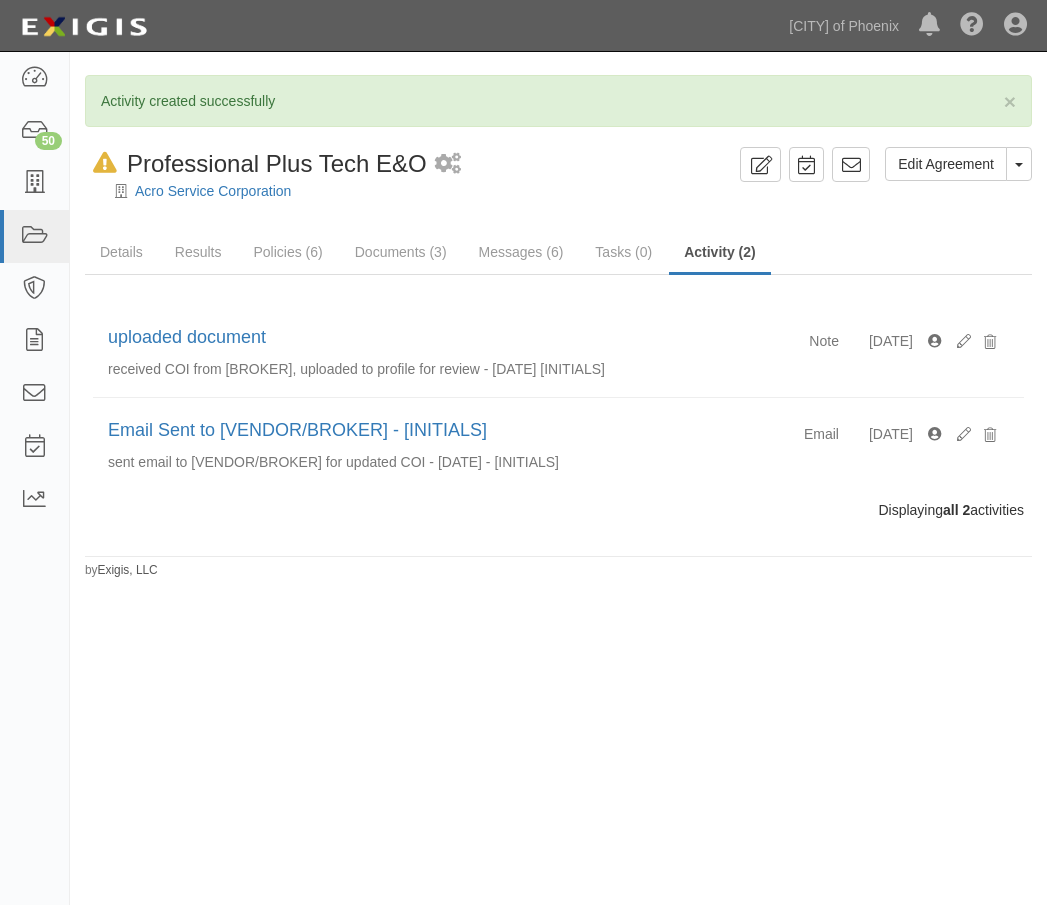 scroll, scrollTop: 0, scrollLeft: 0, axis: both 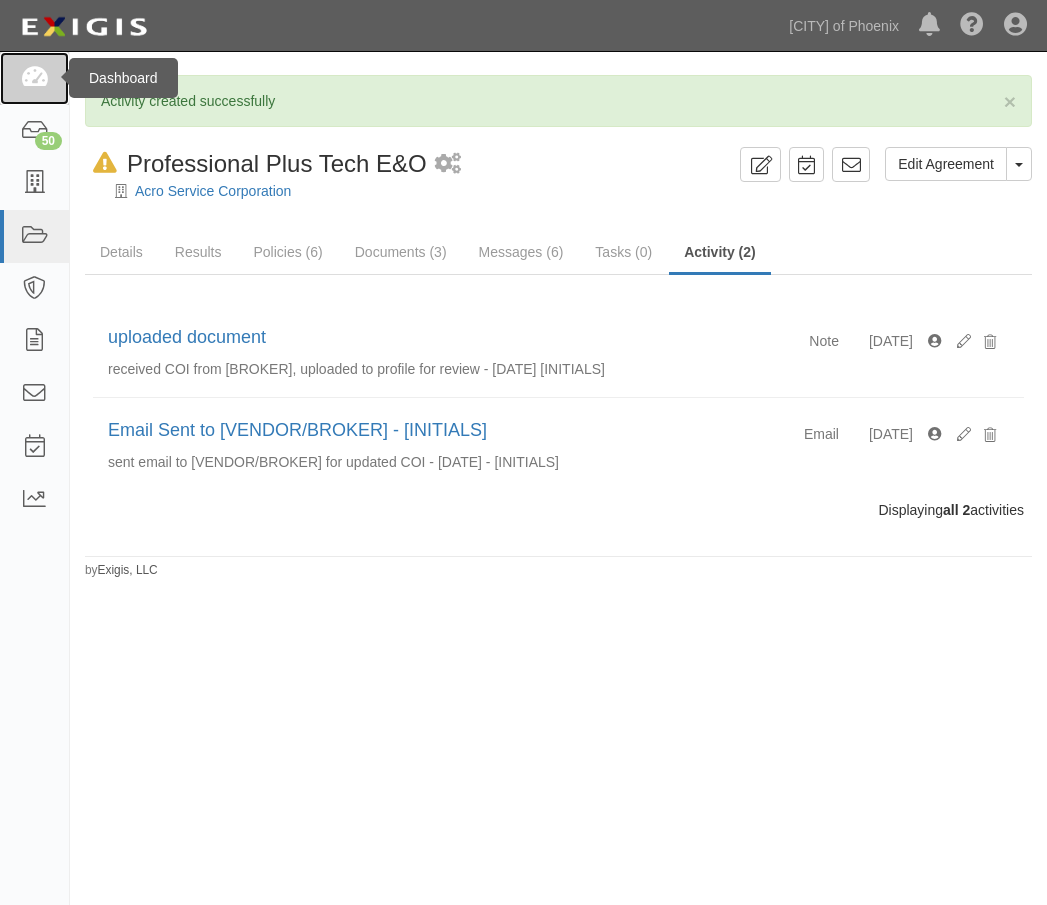 click at bounding box center (34, 78) 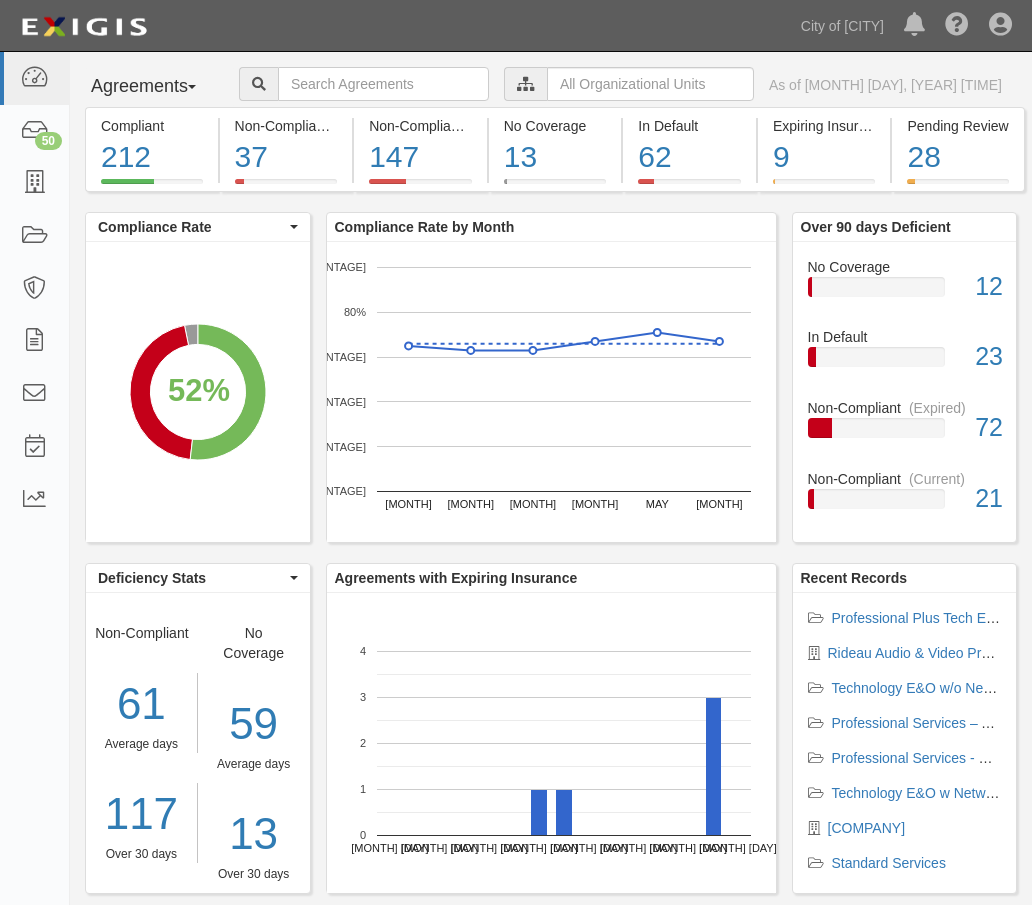 scroll, scrollTop: 0, scrollLeft: 0, axis: both 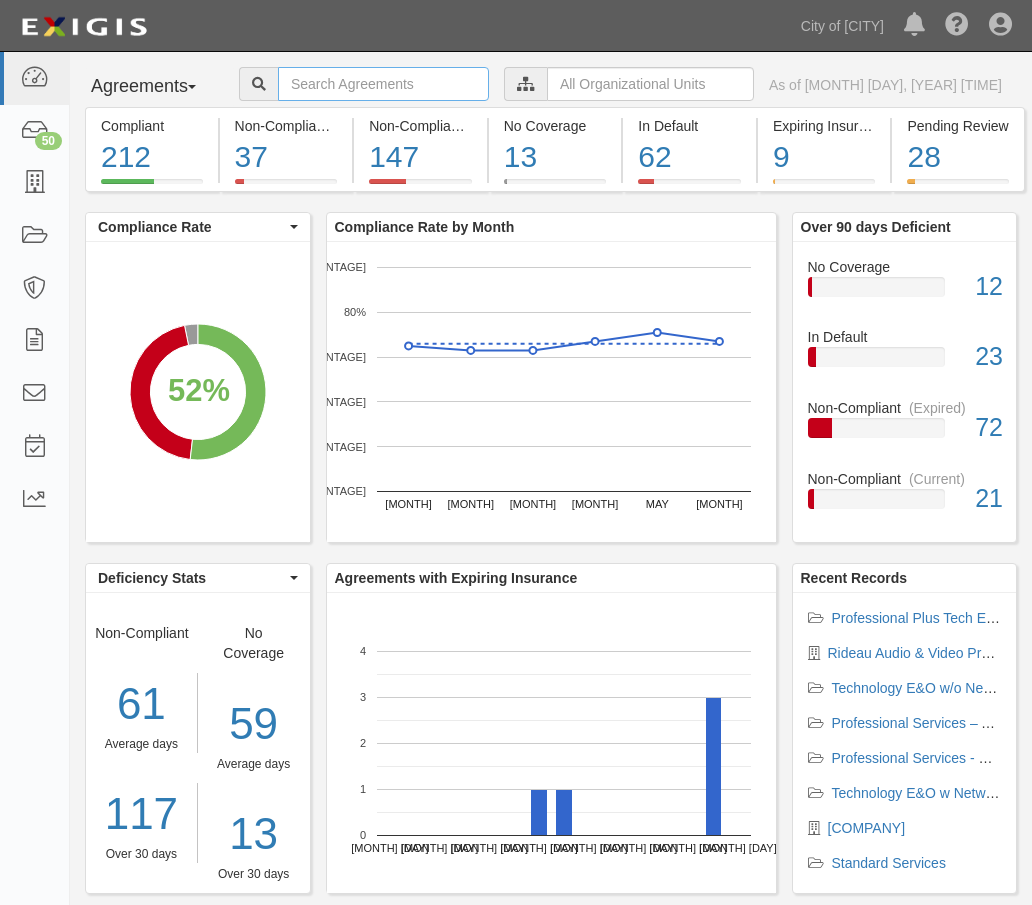 click at bounding box center [442, 84] 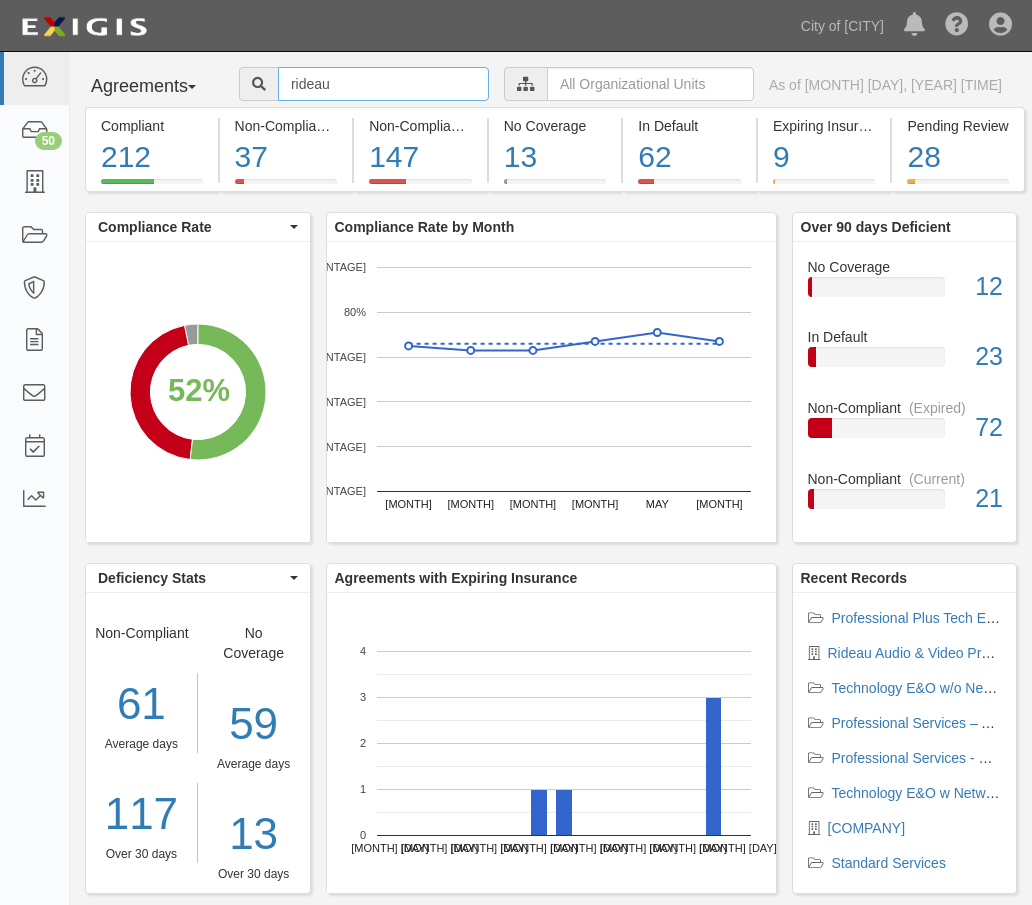 type on "rideau" 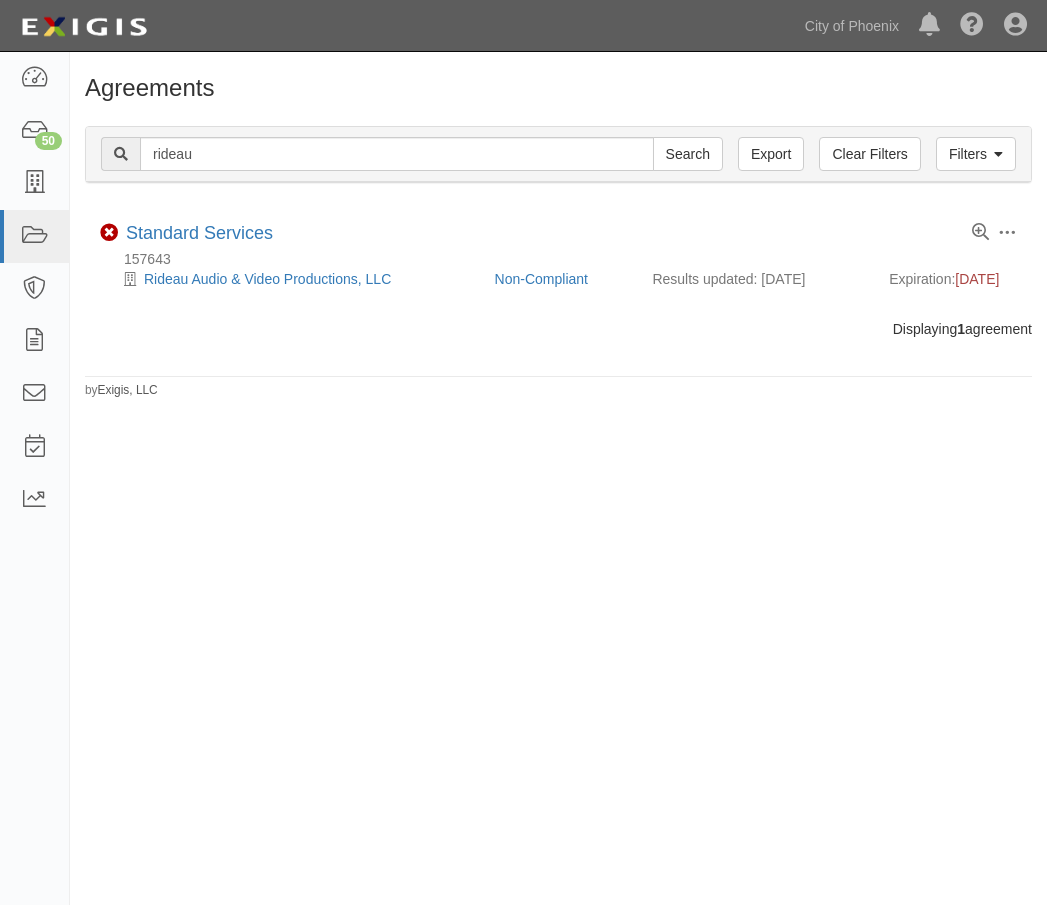 scroll, scrollTop: 0, scrollLeft: 0, axis: both 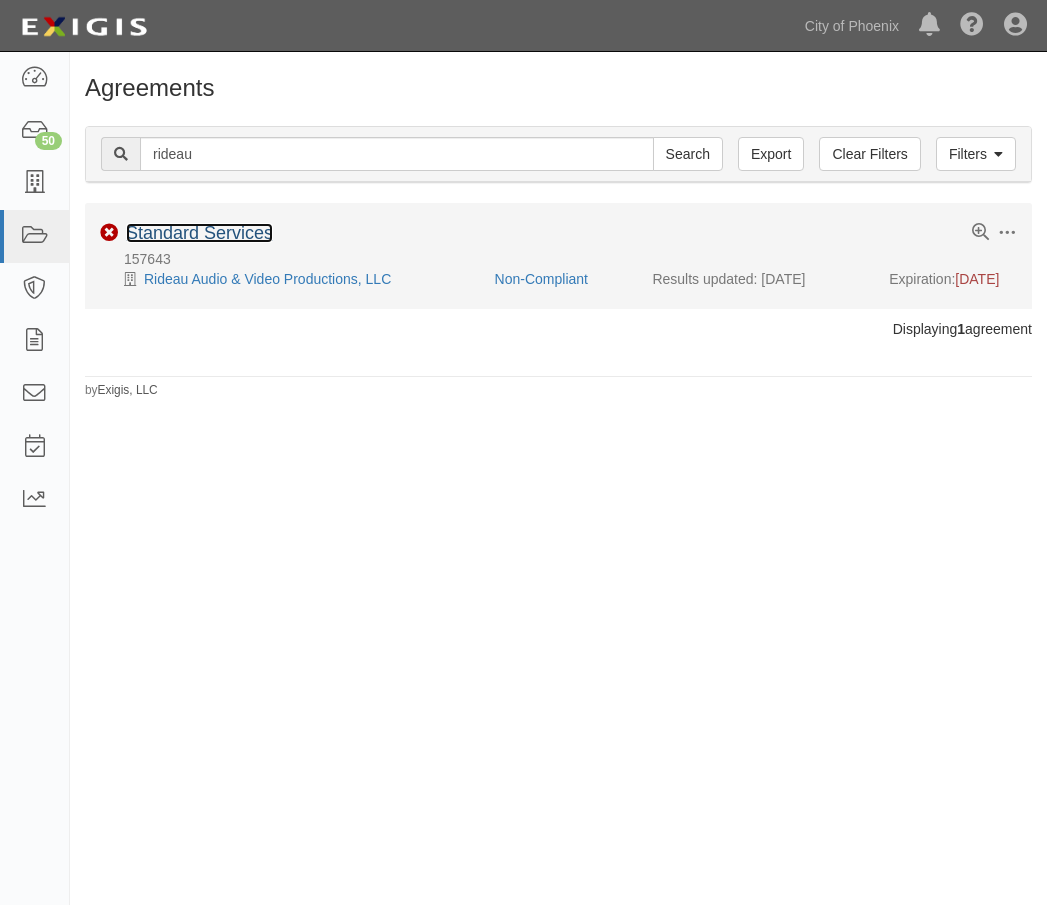 click on "Standard Services" at bounding box center (199, 233) 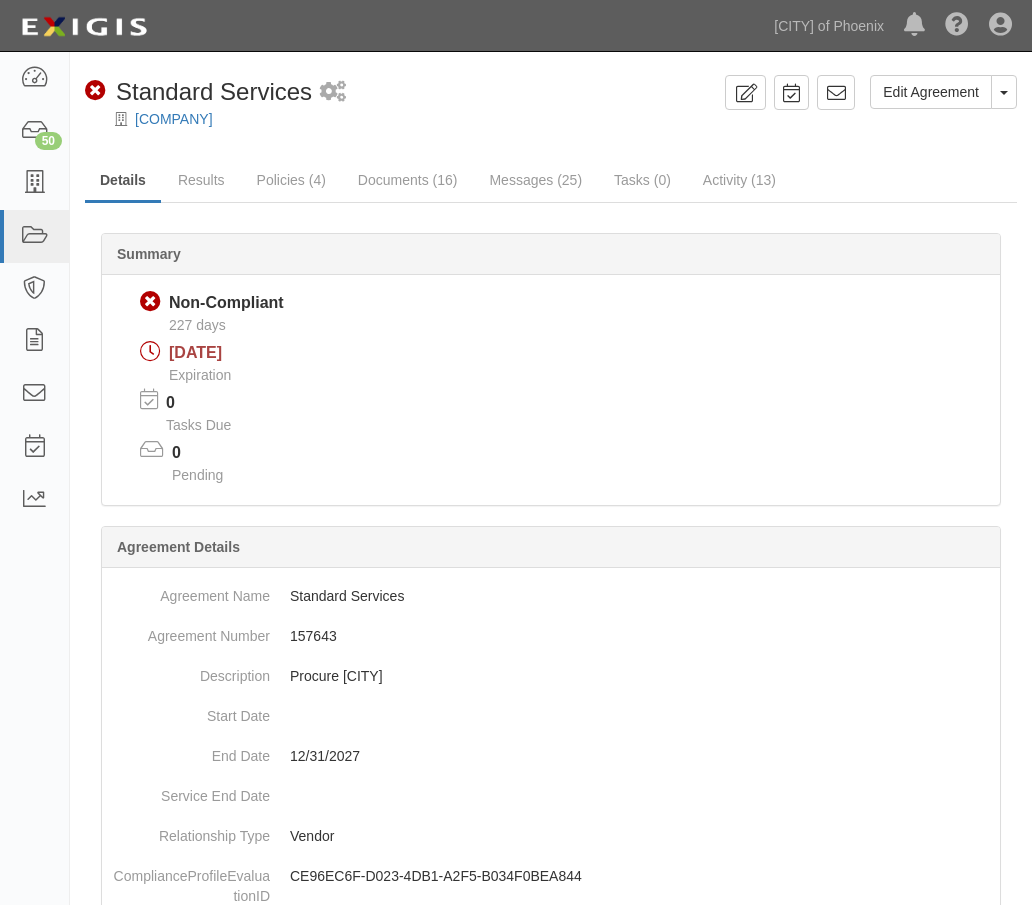scroll, scrollTop: 0, scrollLeft: 0, axis: both 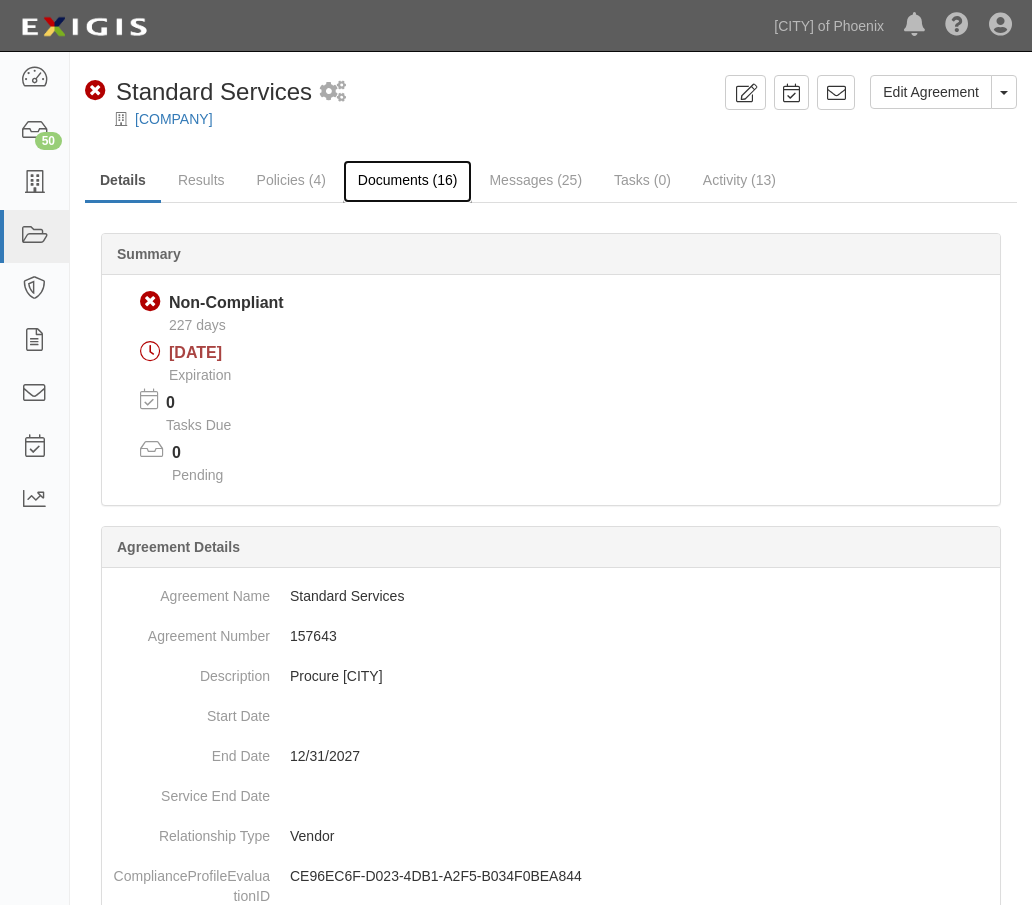 click on "Documents (16)" at bounding box center (408, 181) 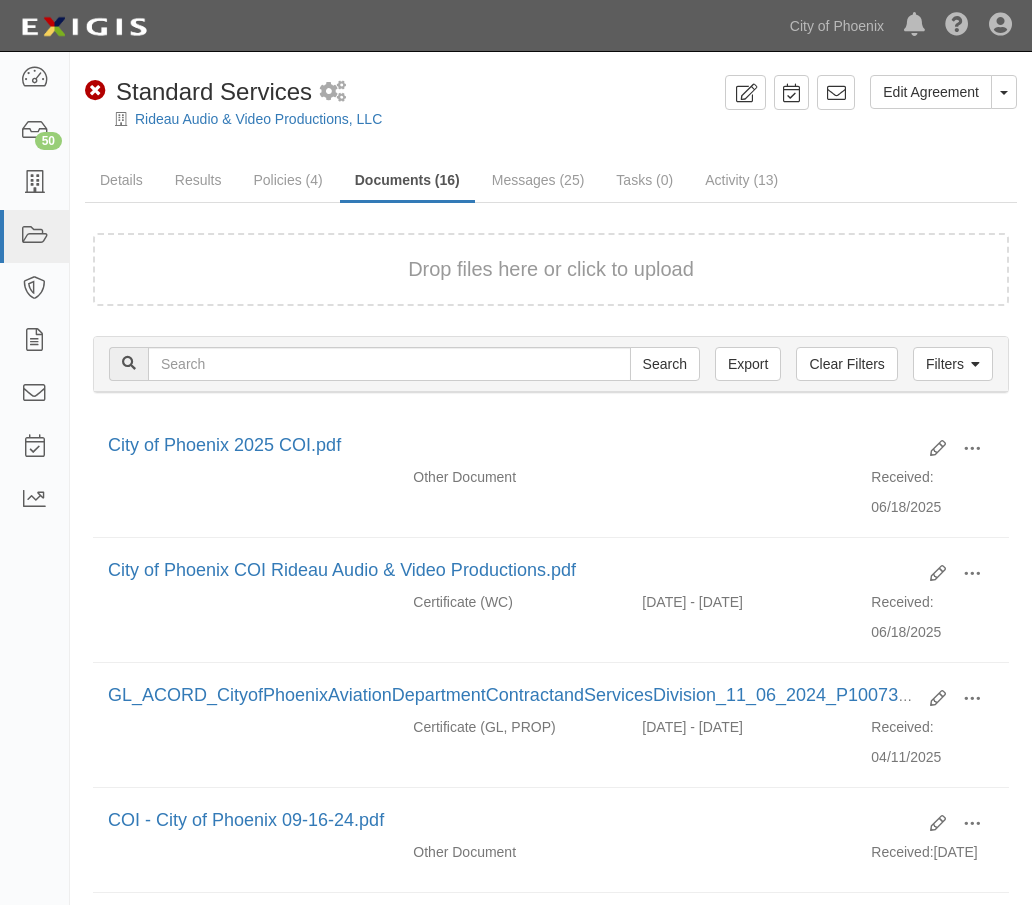 scroll, scrollTop: 0, scrollLeft: 0, axis: both 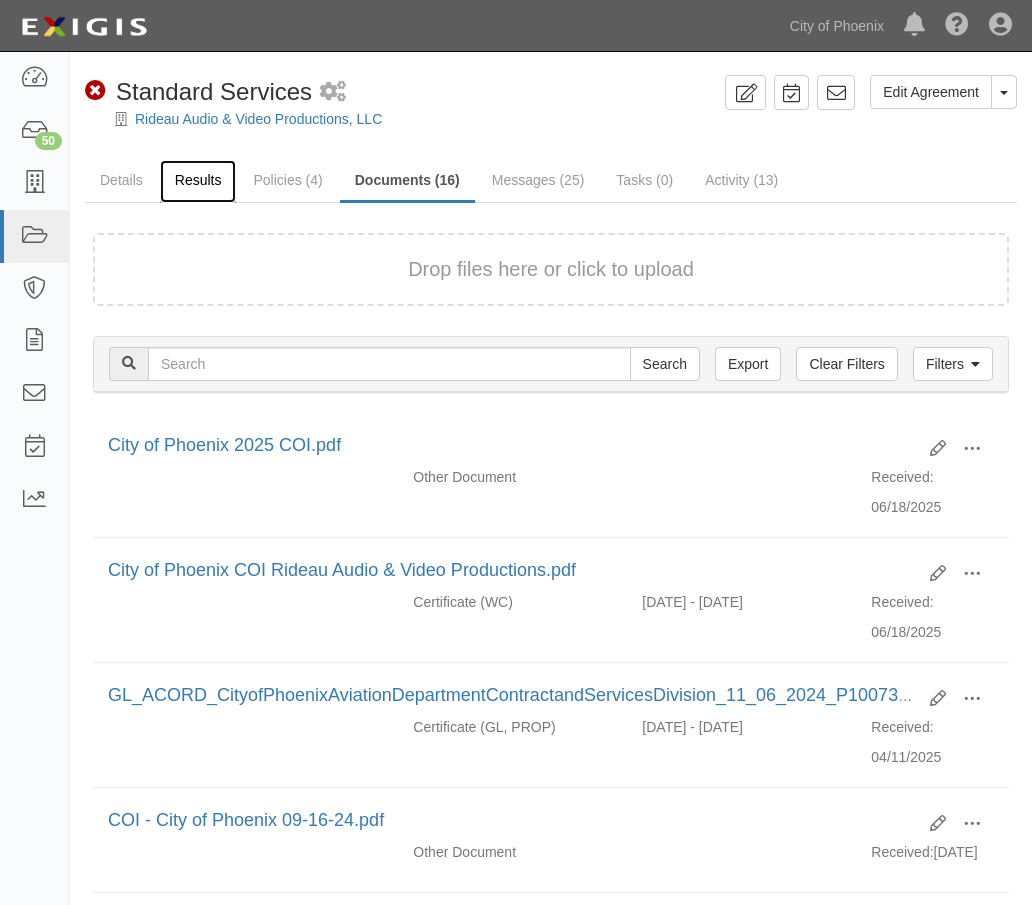 click on "Results" at bounding box center (198, 181) 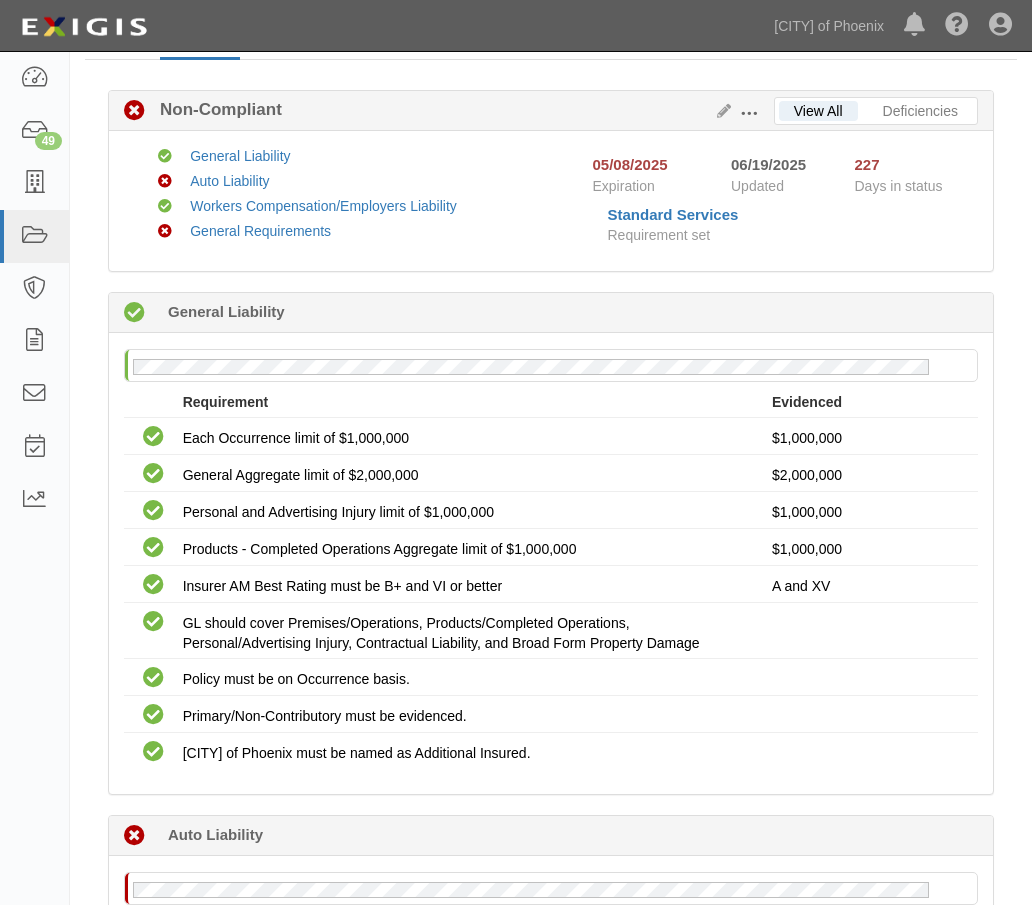 scroll, scrollTop: 0, scrollLeft: 0, axis: both 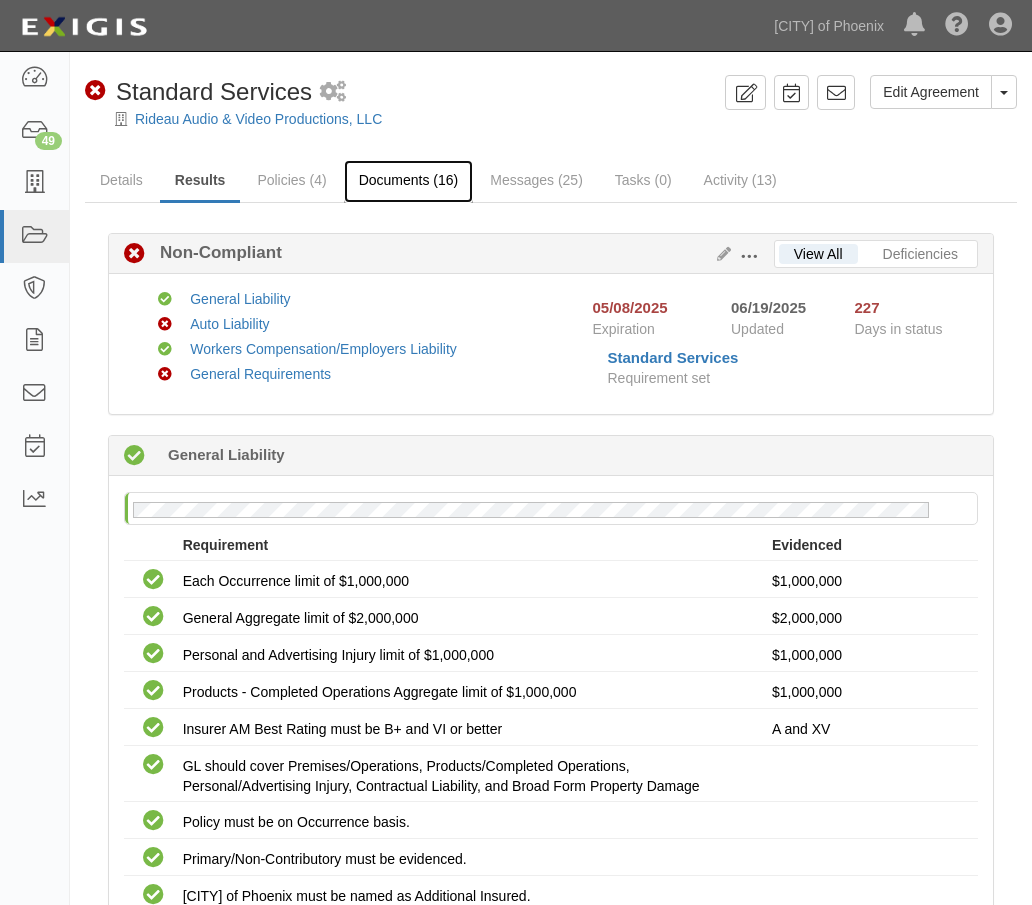 click on "Documents (16)" at bounding box center [409, 181] 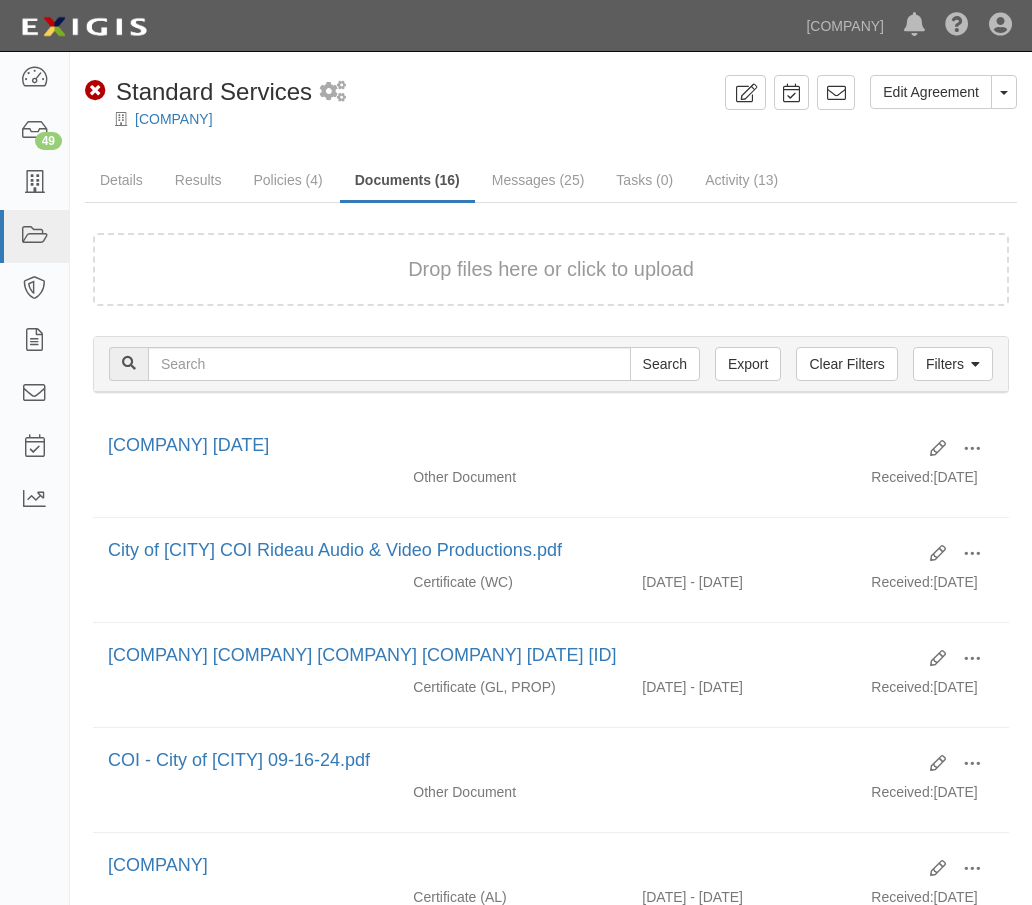 scroll, scrollTop: 0, scrollLeft: 0, axis: both 